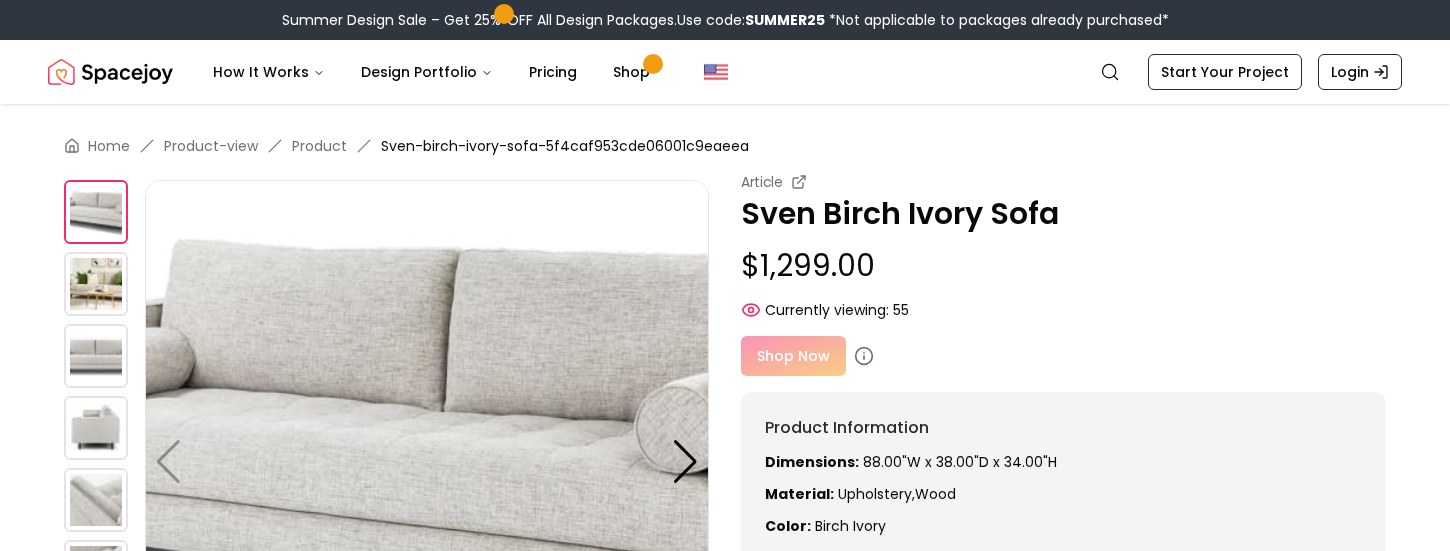 scroll, scrollTop: 239, scrollLeft: 0, axis: vertical 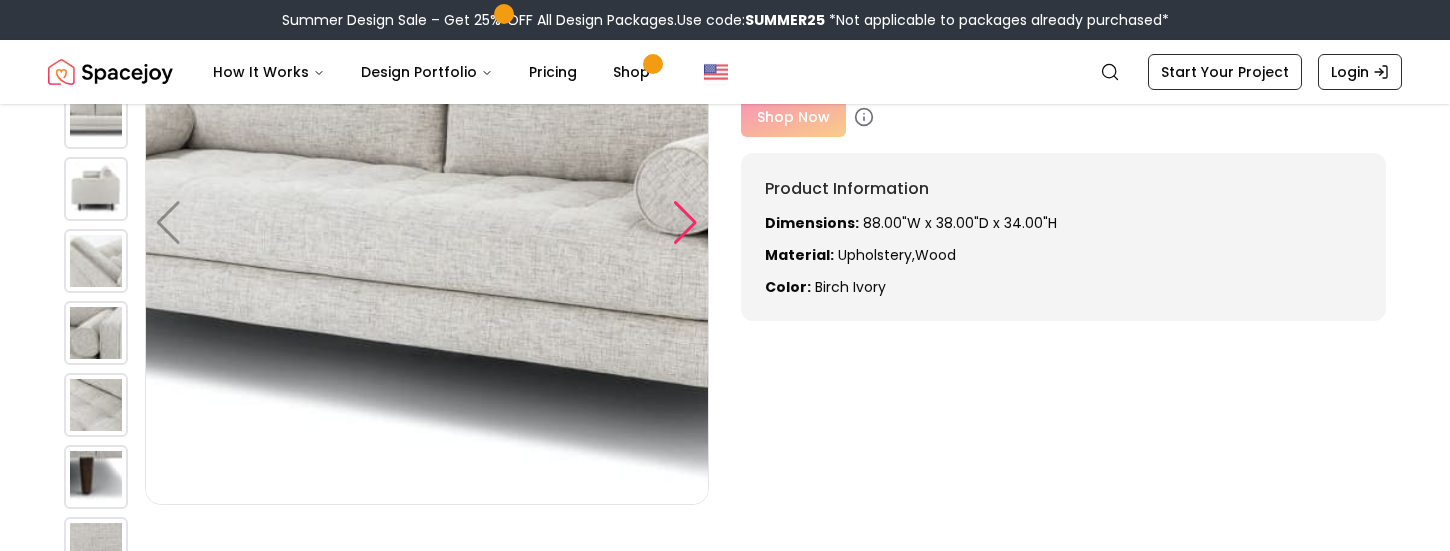 click at bounding box center (685, 223) 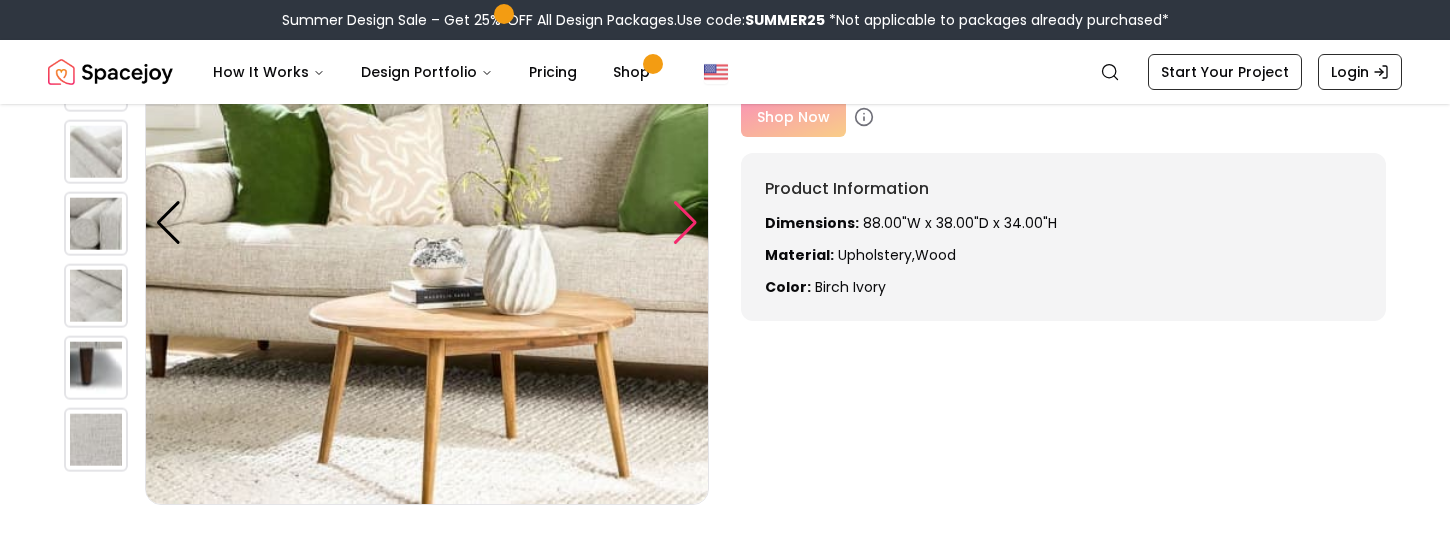 click at bounding box center [685, 223] 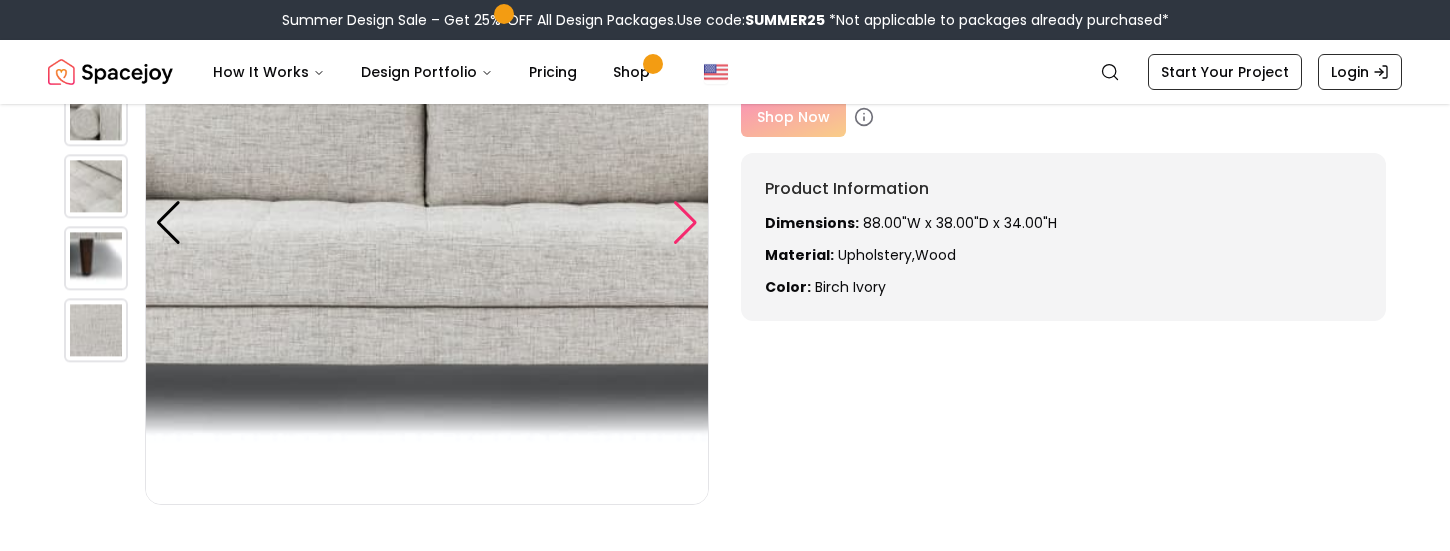 click at bounding box center [685, 223] 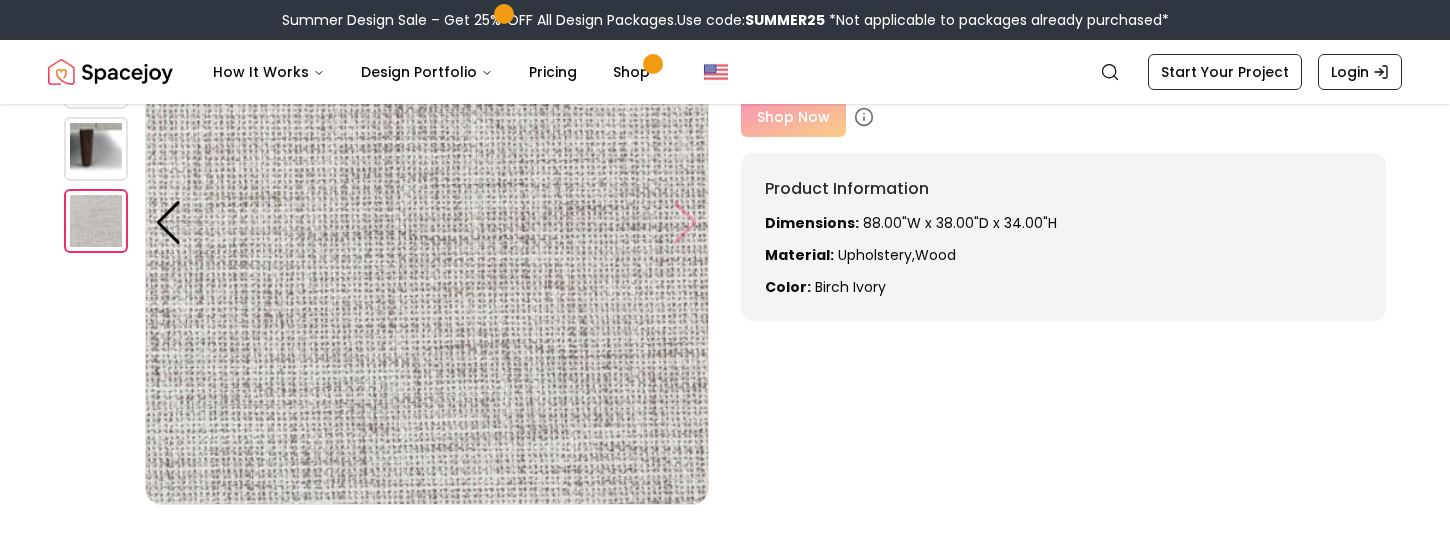 click at bounding box center [427, 223] 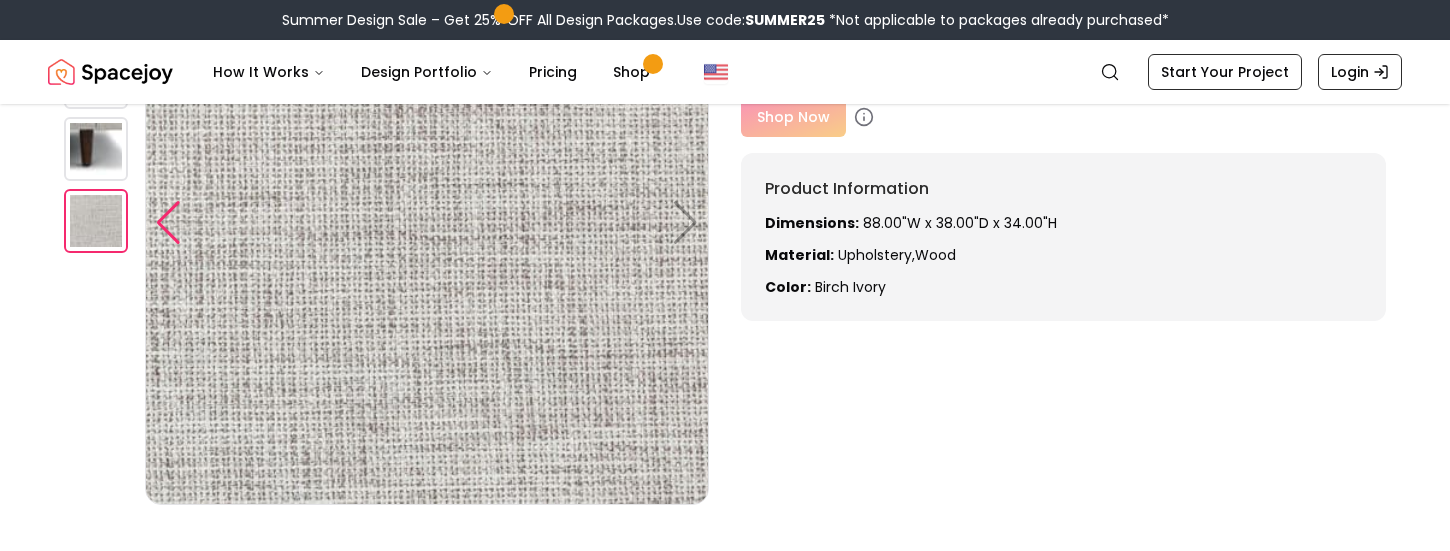 click at bounding box center (168, 223) 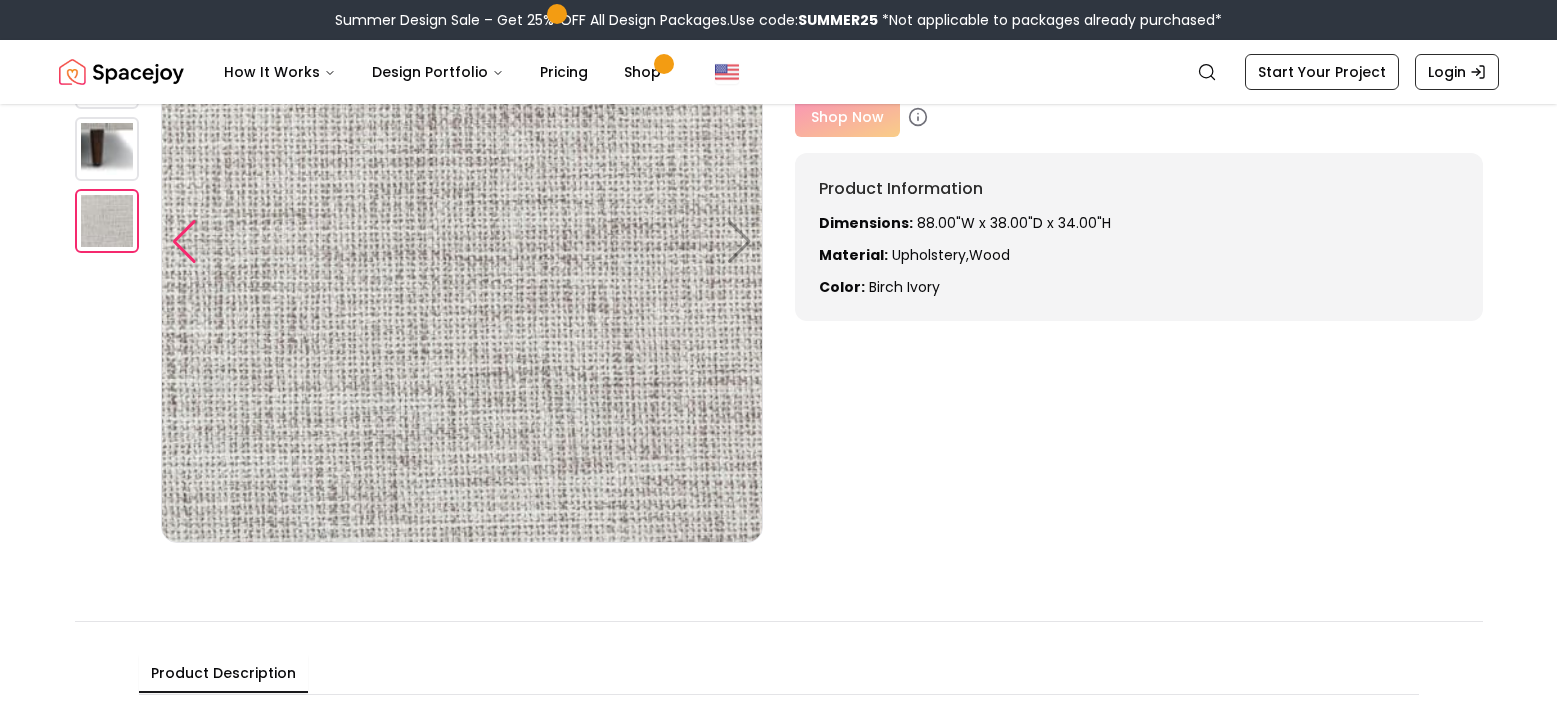 click at bounding box center (184, 242) 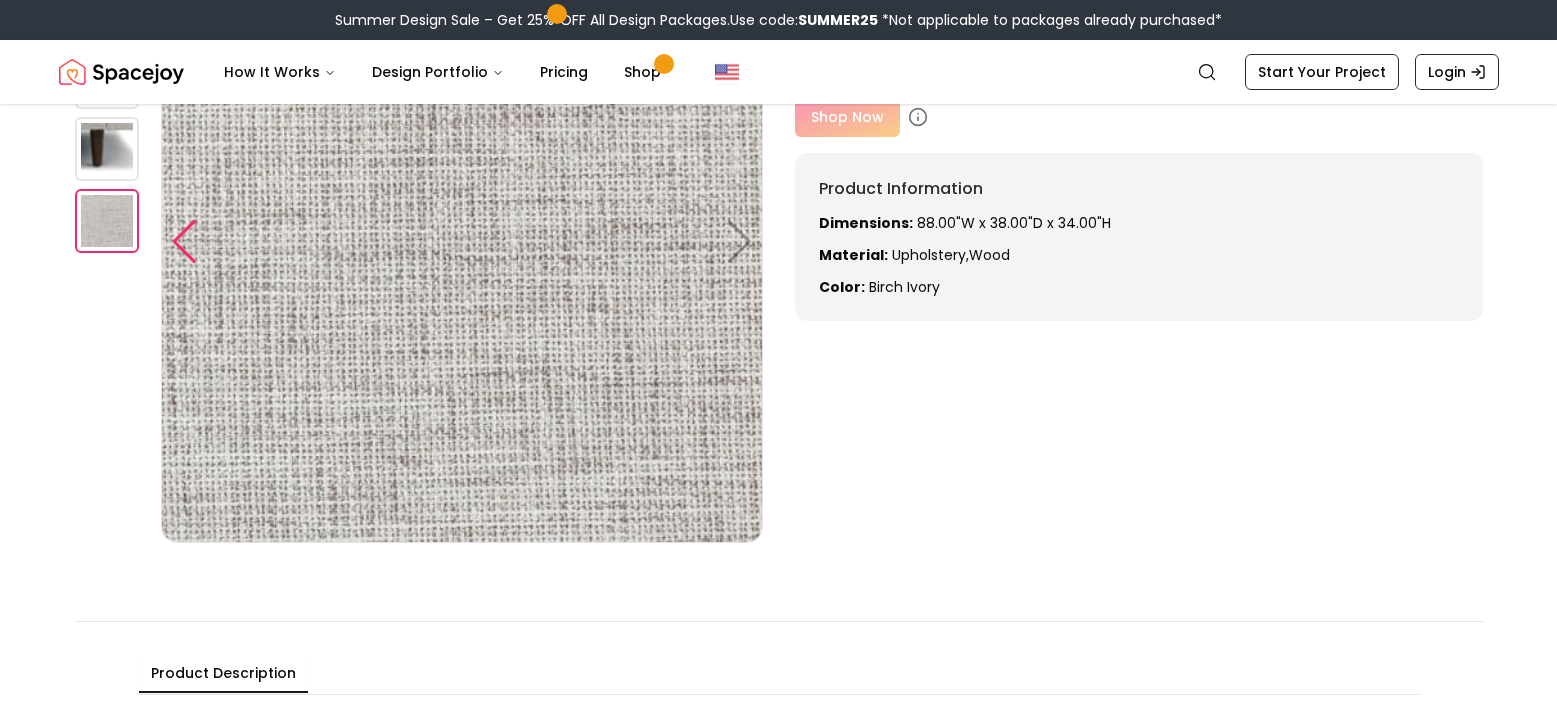 click at bounding box center [184, 242] 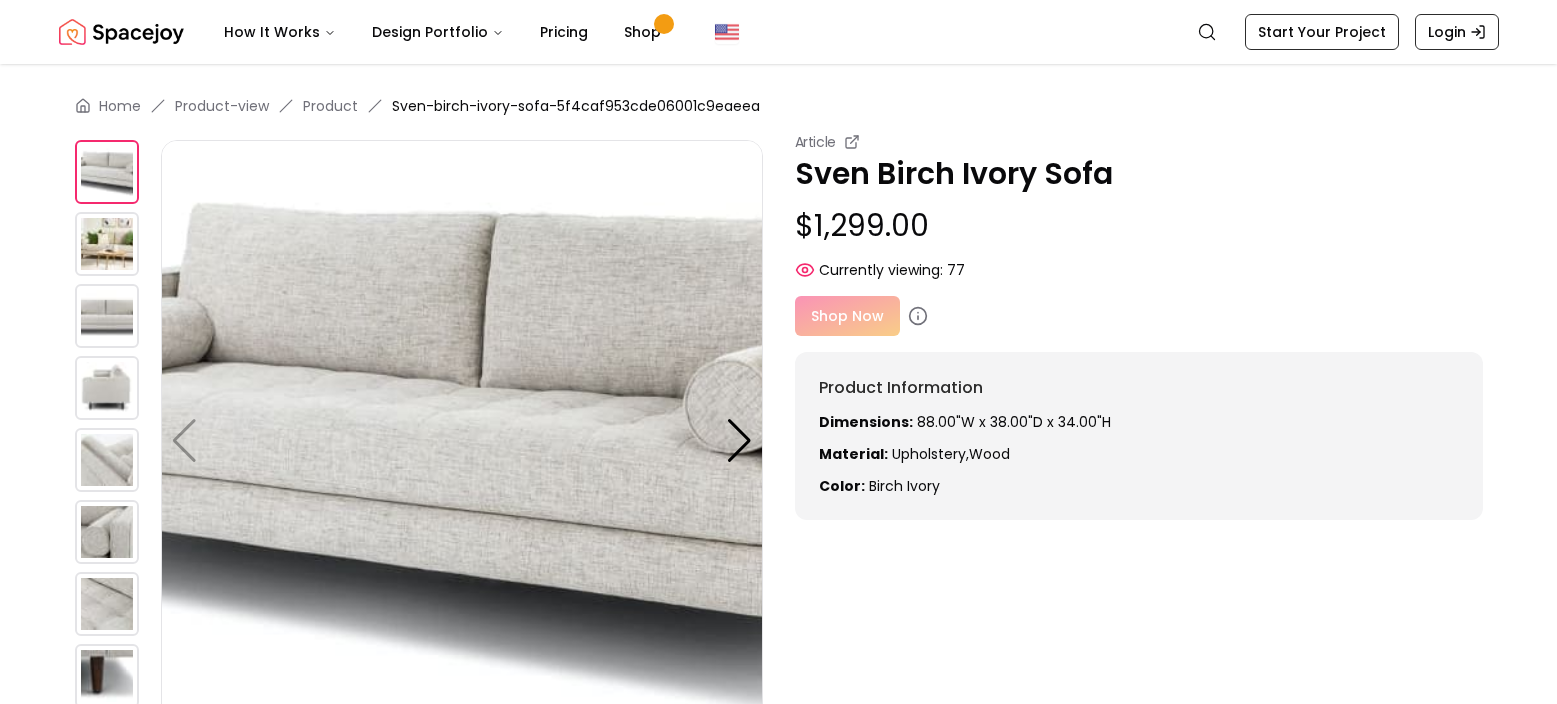 scroll, scrollTop: 239, scrollLeft: 0, axis: vertical 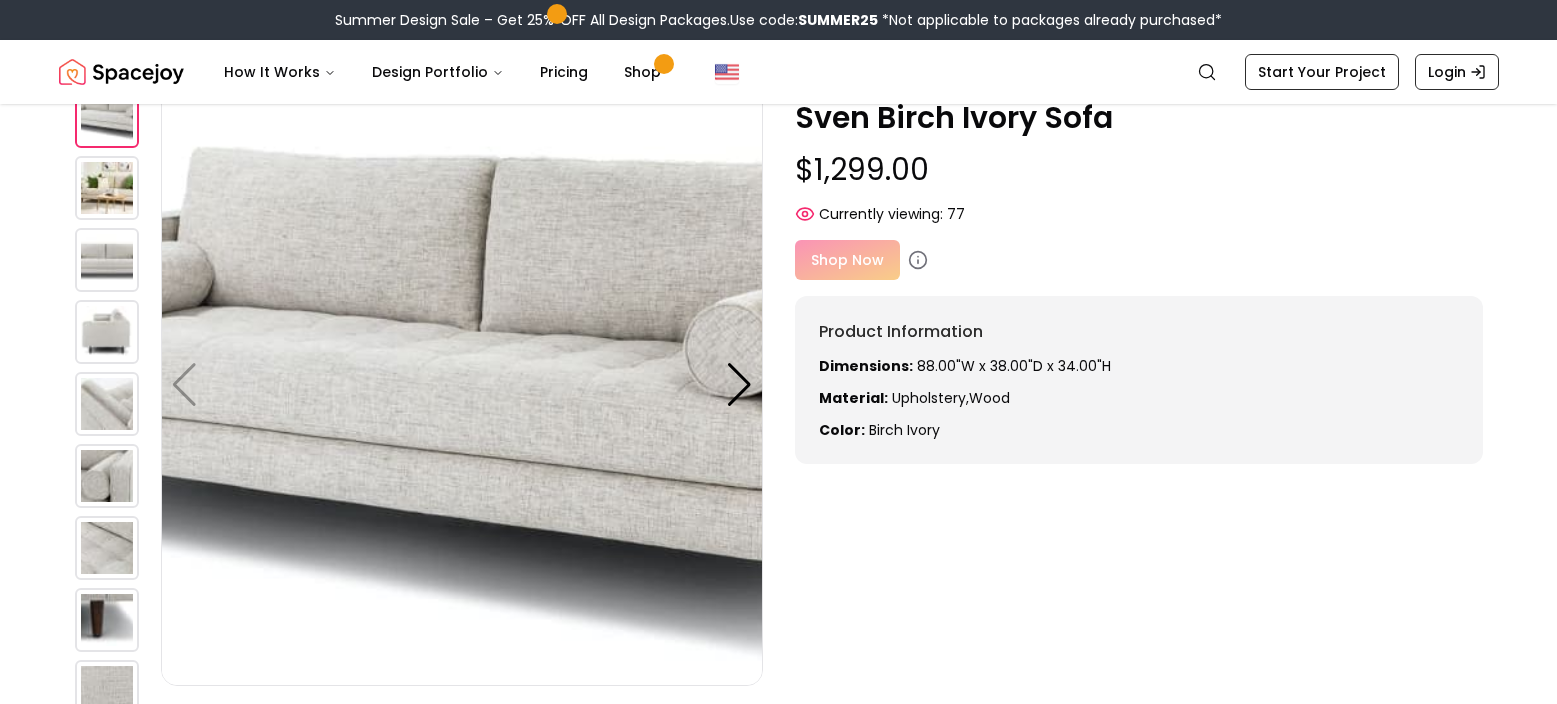 click at bounding box center (107, 188) 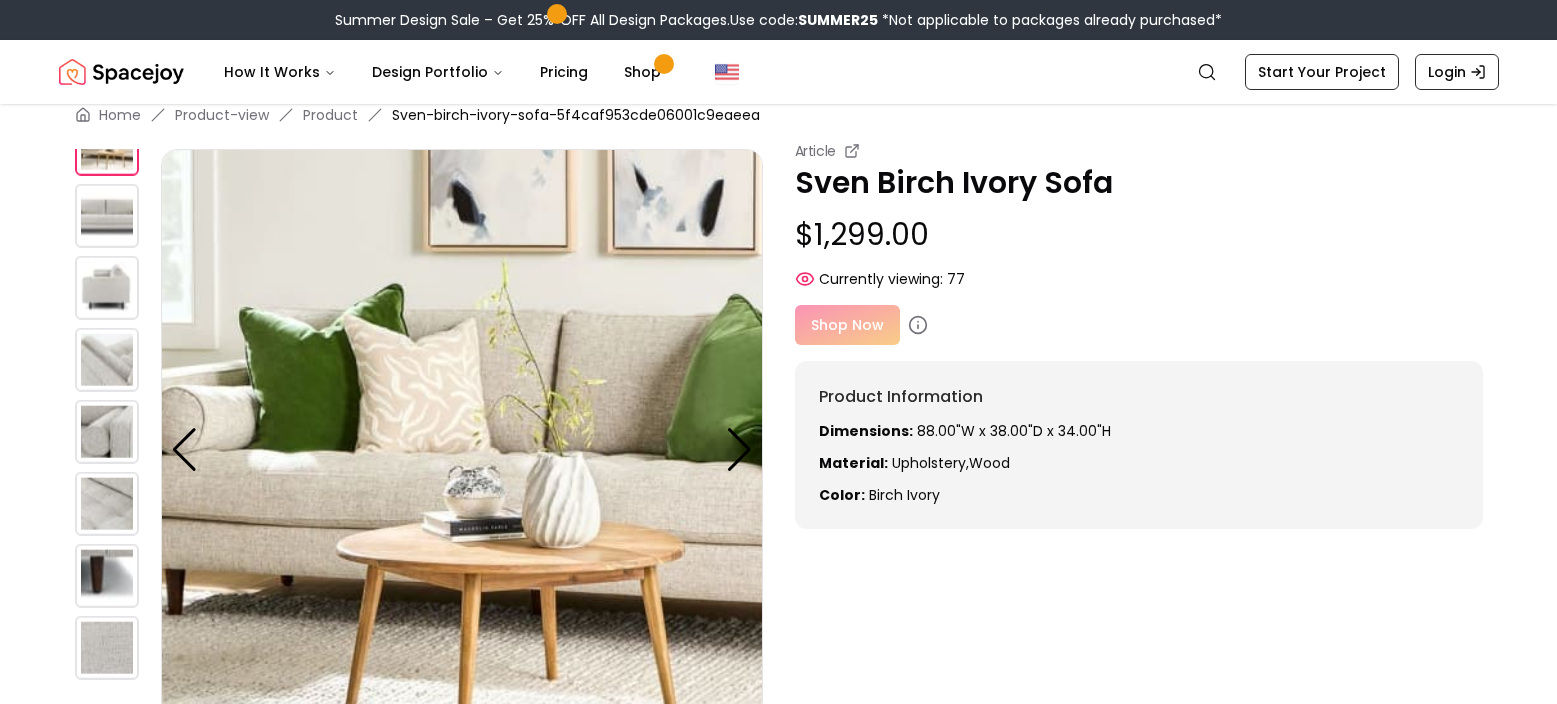scroll, scrollTop: 0, scrollLeft: 0, axis: both 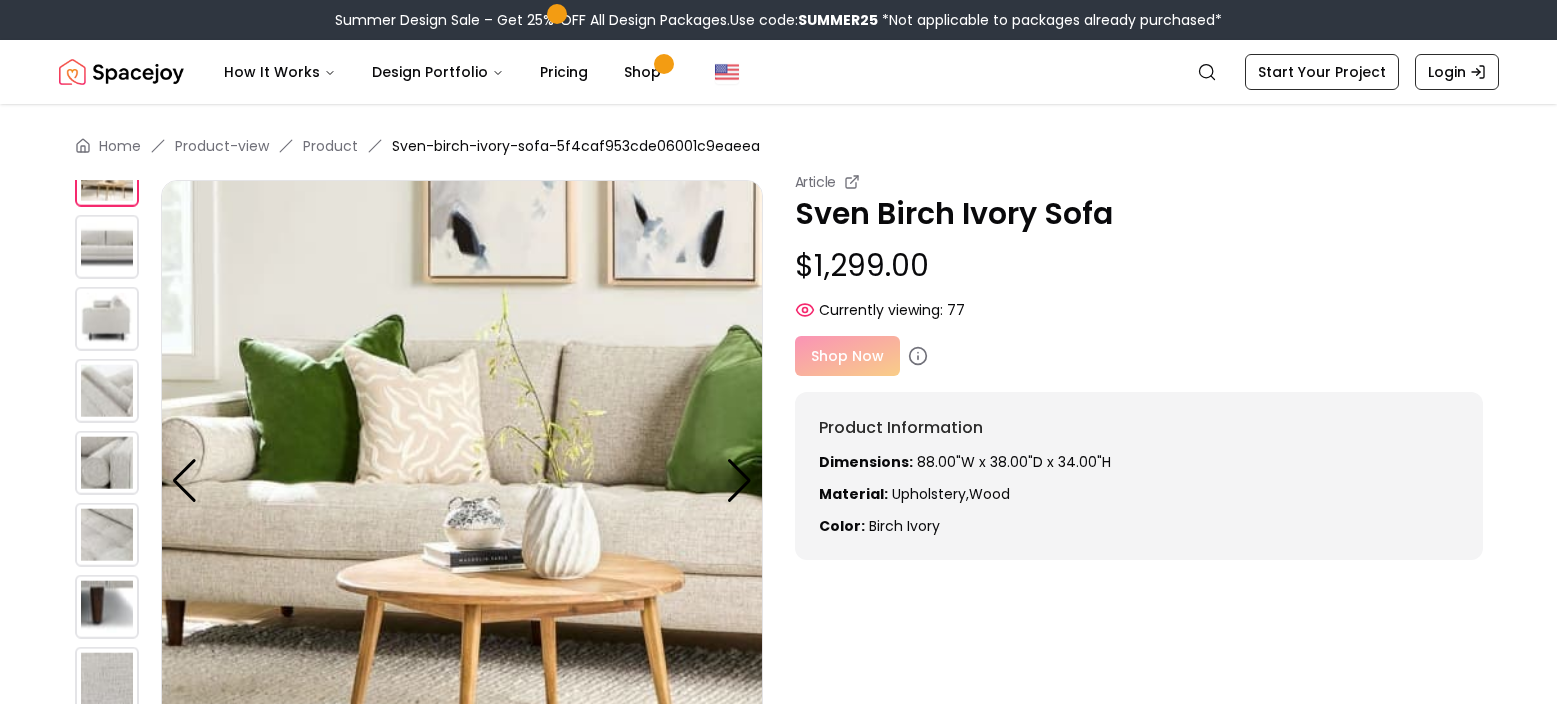 click at bounding box center (107, 247) 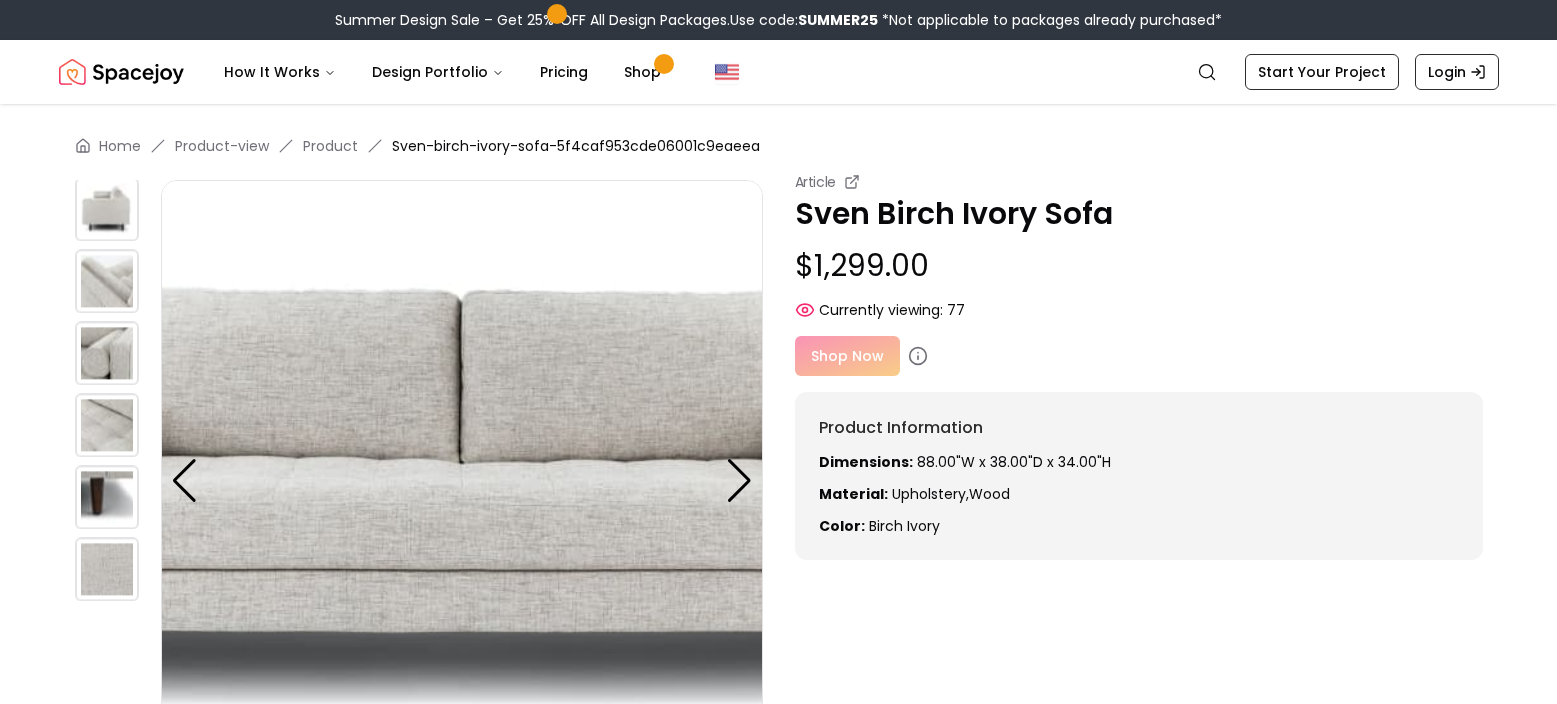 click at bounding box center [107, 281] 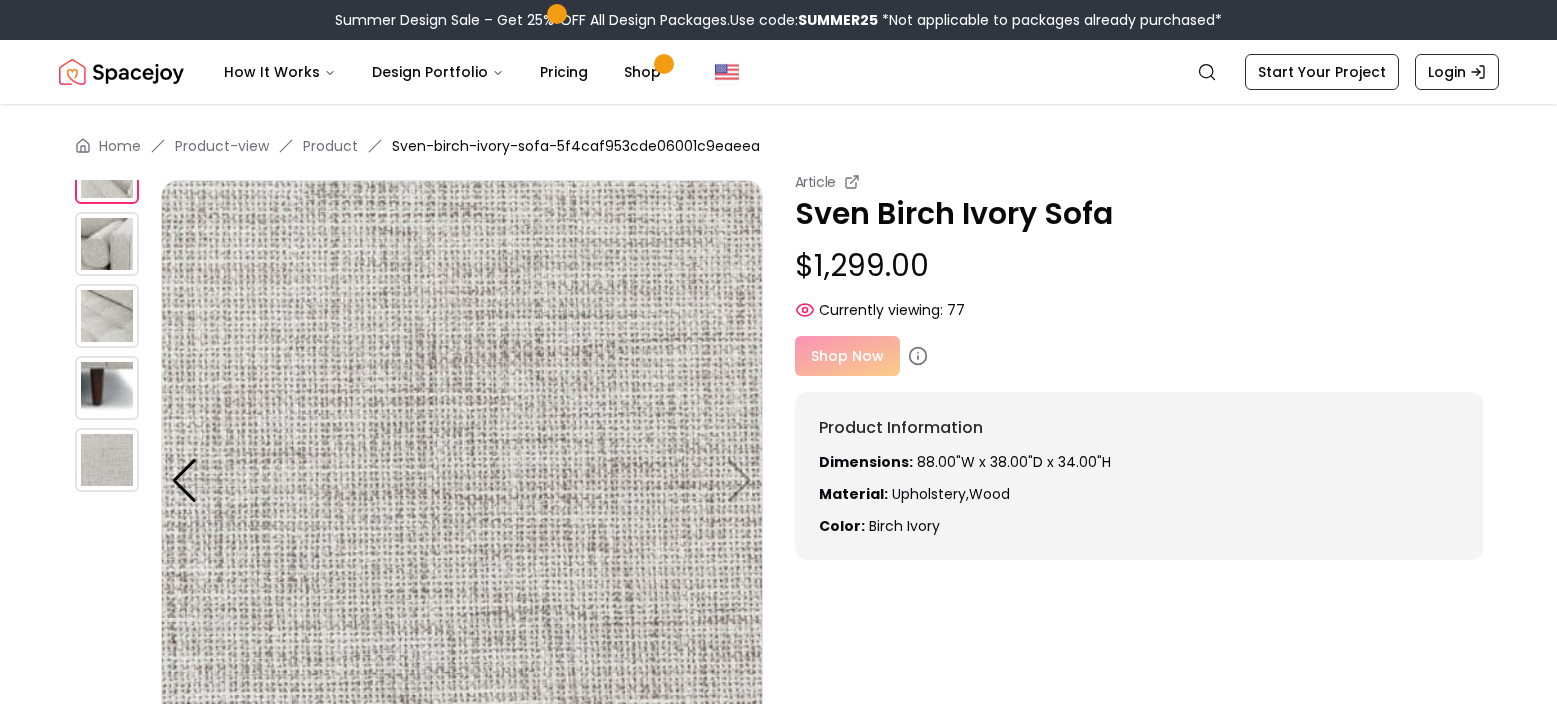 click at bounding box center [107, 316] 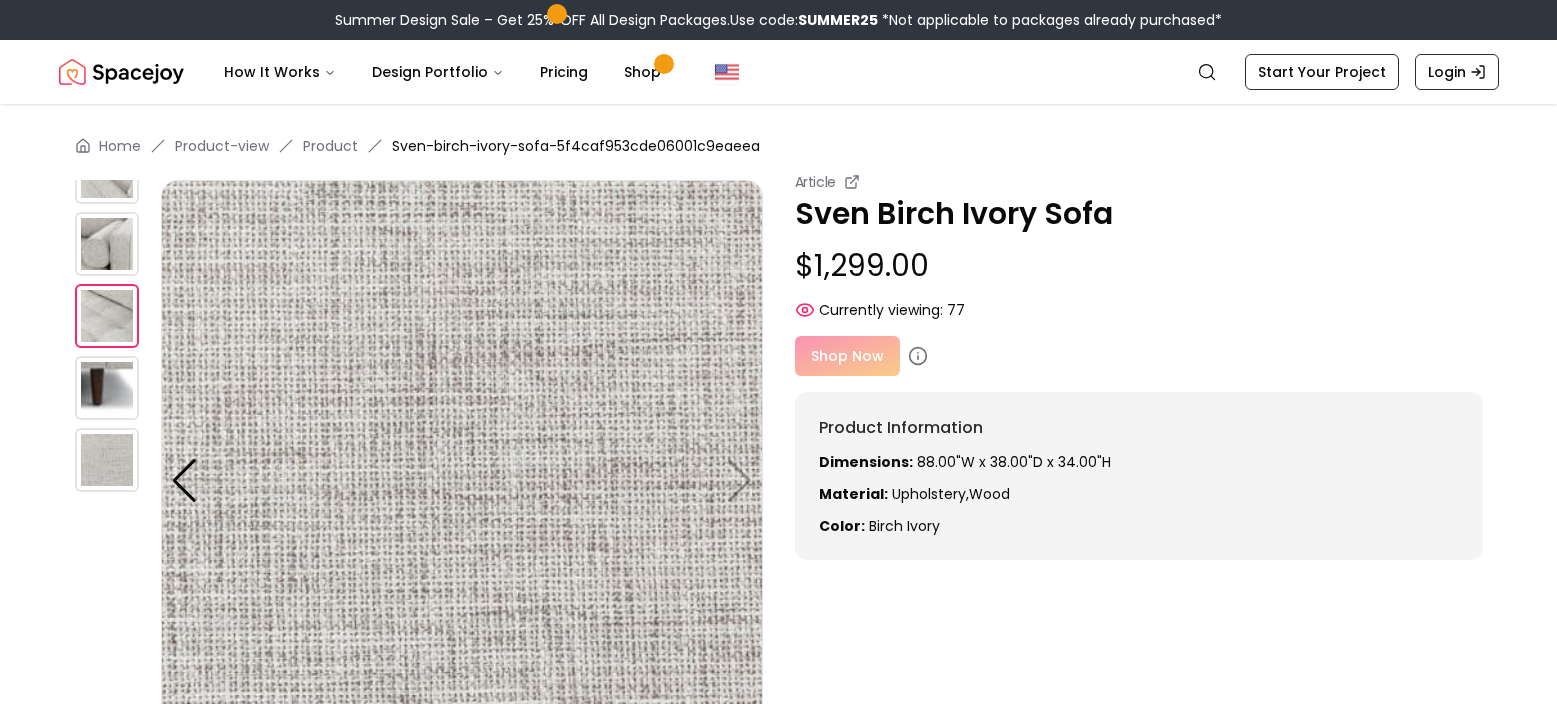 click at bounding box center [107, 388] 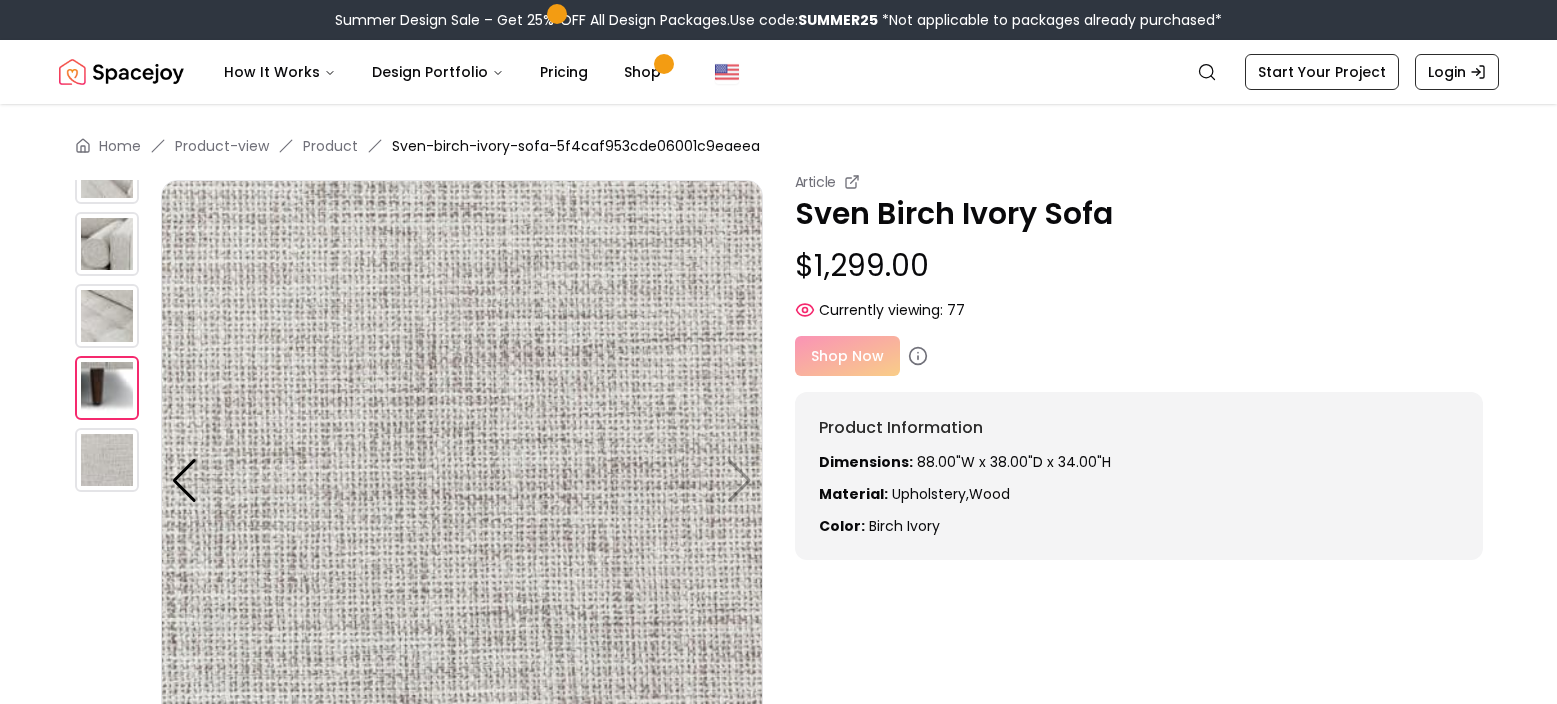 click at bounding box center (107, 388) 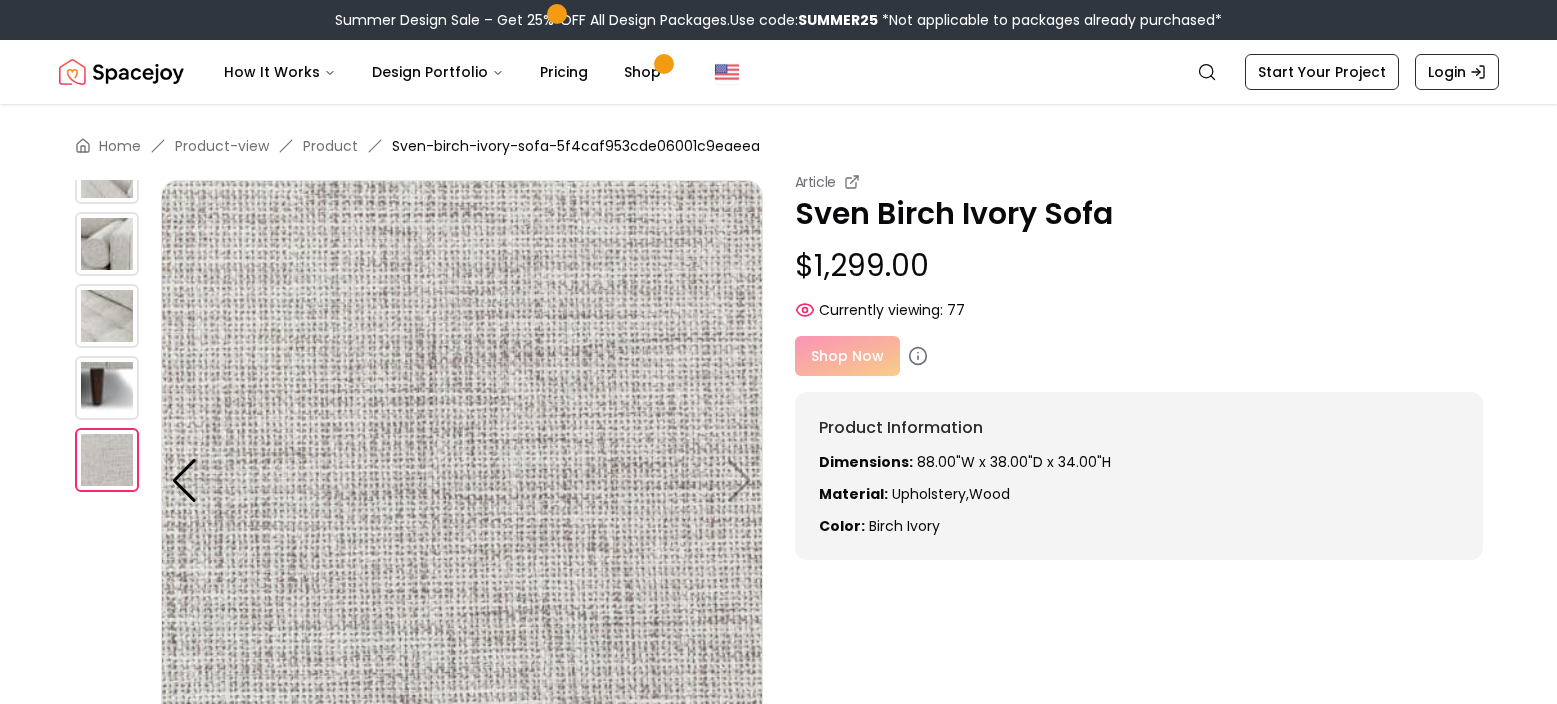click at bounding box center [107, 244] 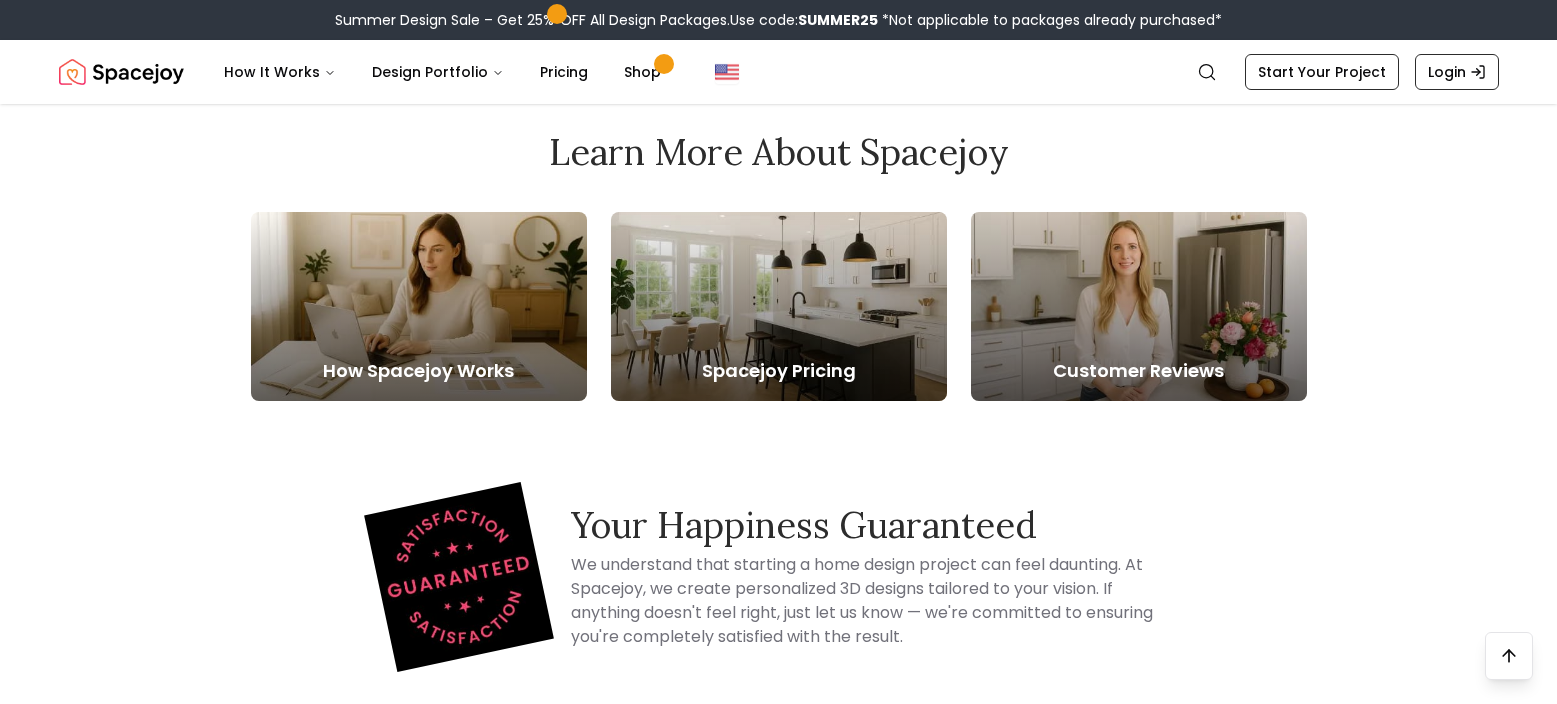 scroll, scrollTop: 1028, scrollLeft: 0, axis: vertical 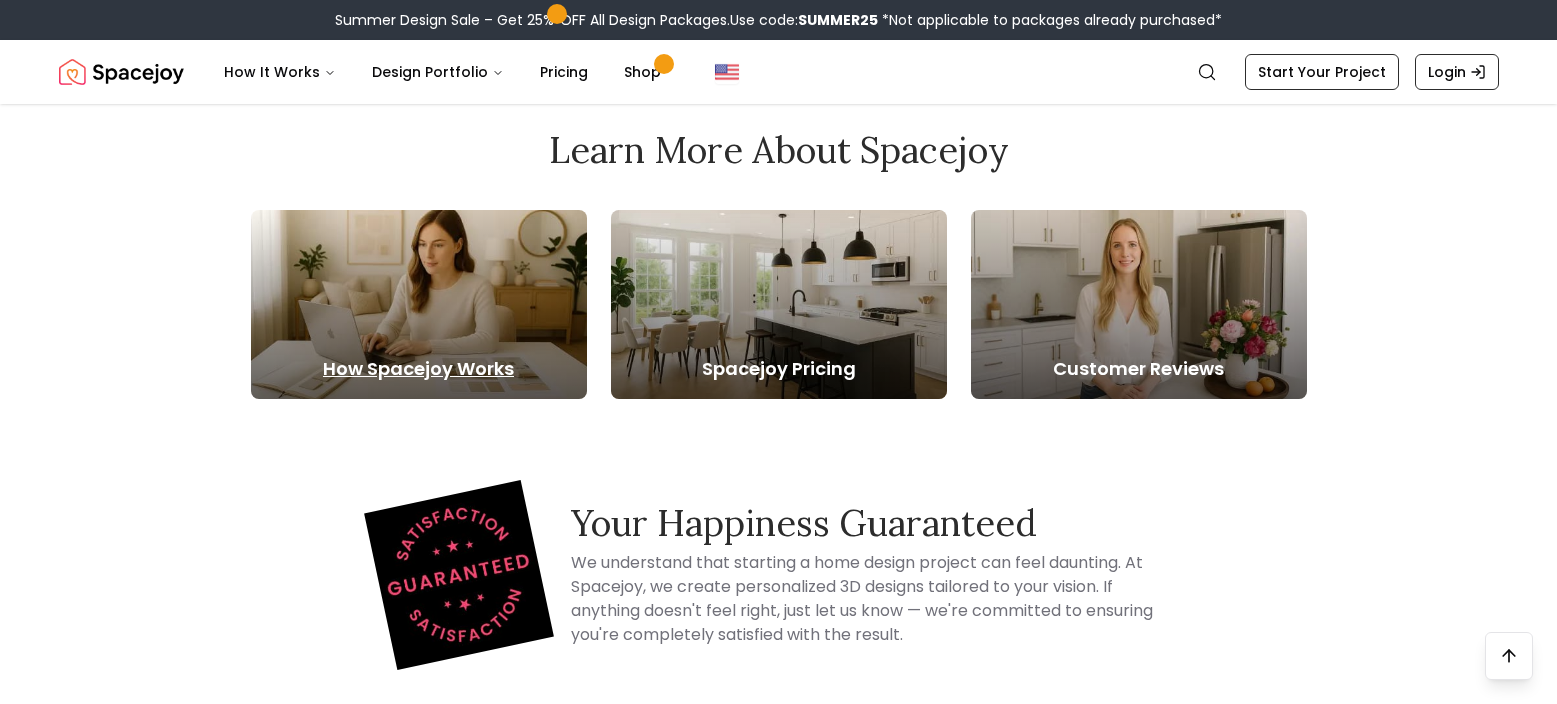 click on "How Spacejoy Works" at bounding box center [419, 369] 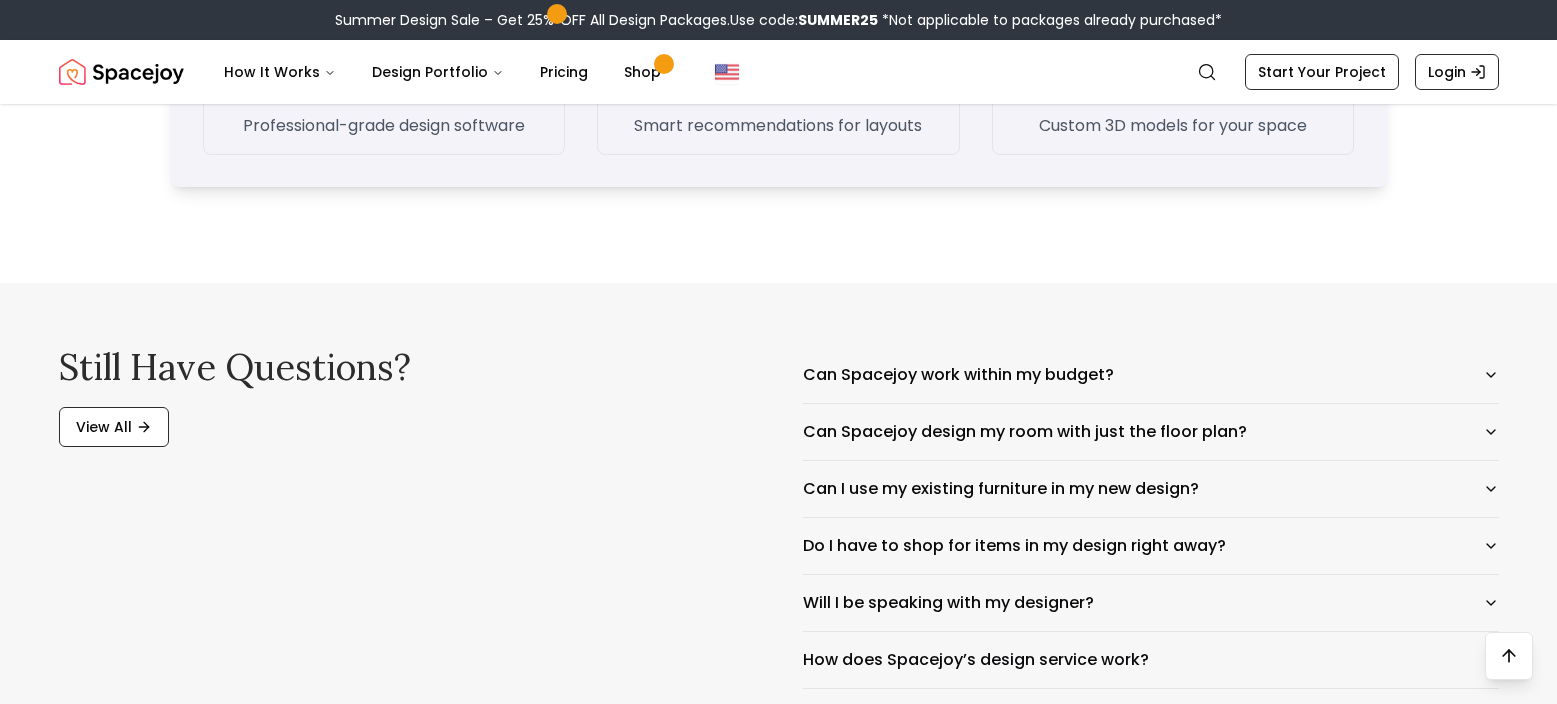 scroll, scrollTop: 3089, scrollLeft: 0, axis: vertical 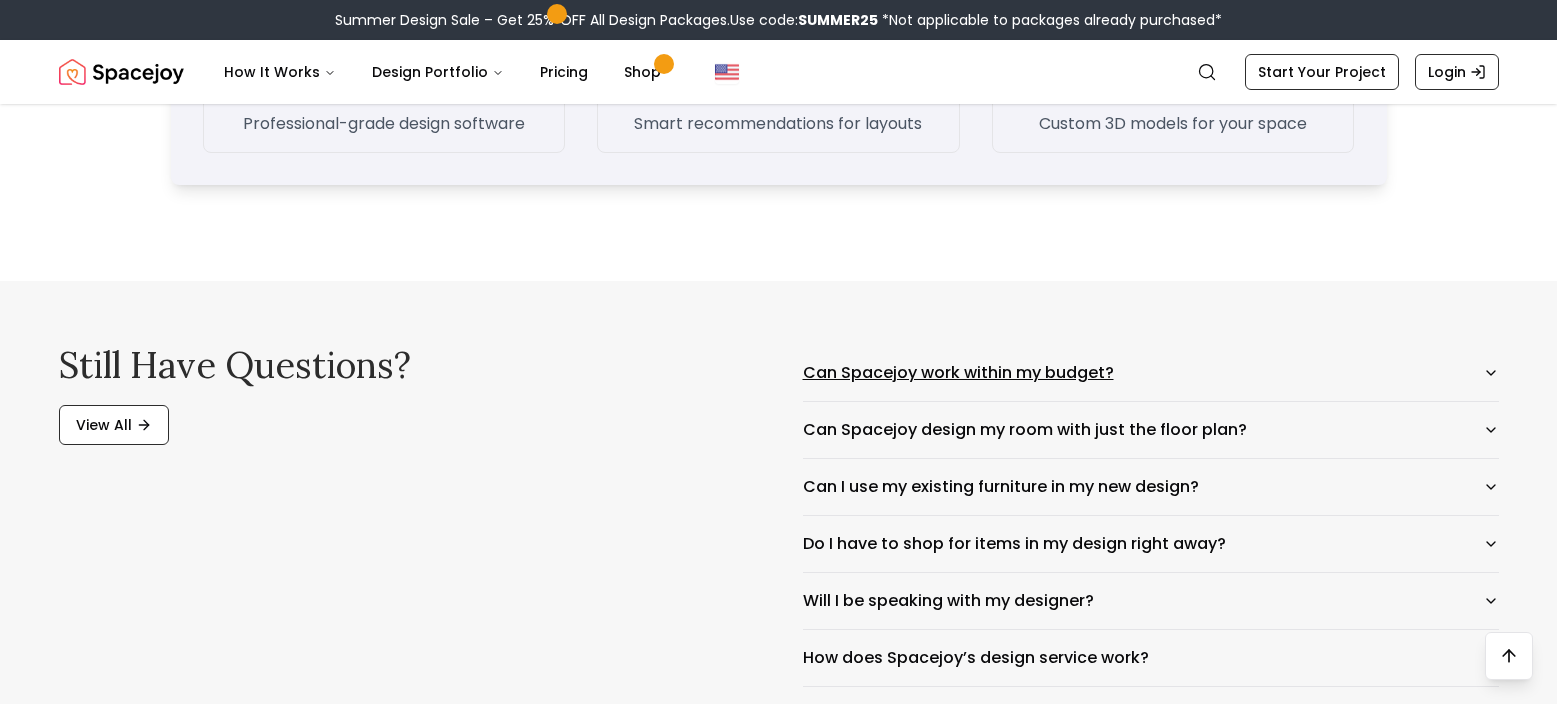 click on "Can Spacejoy work within my budget?" at bounding box center (1151, 373) 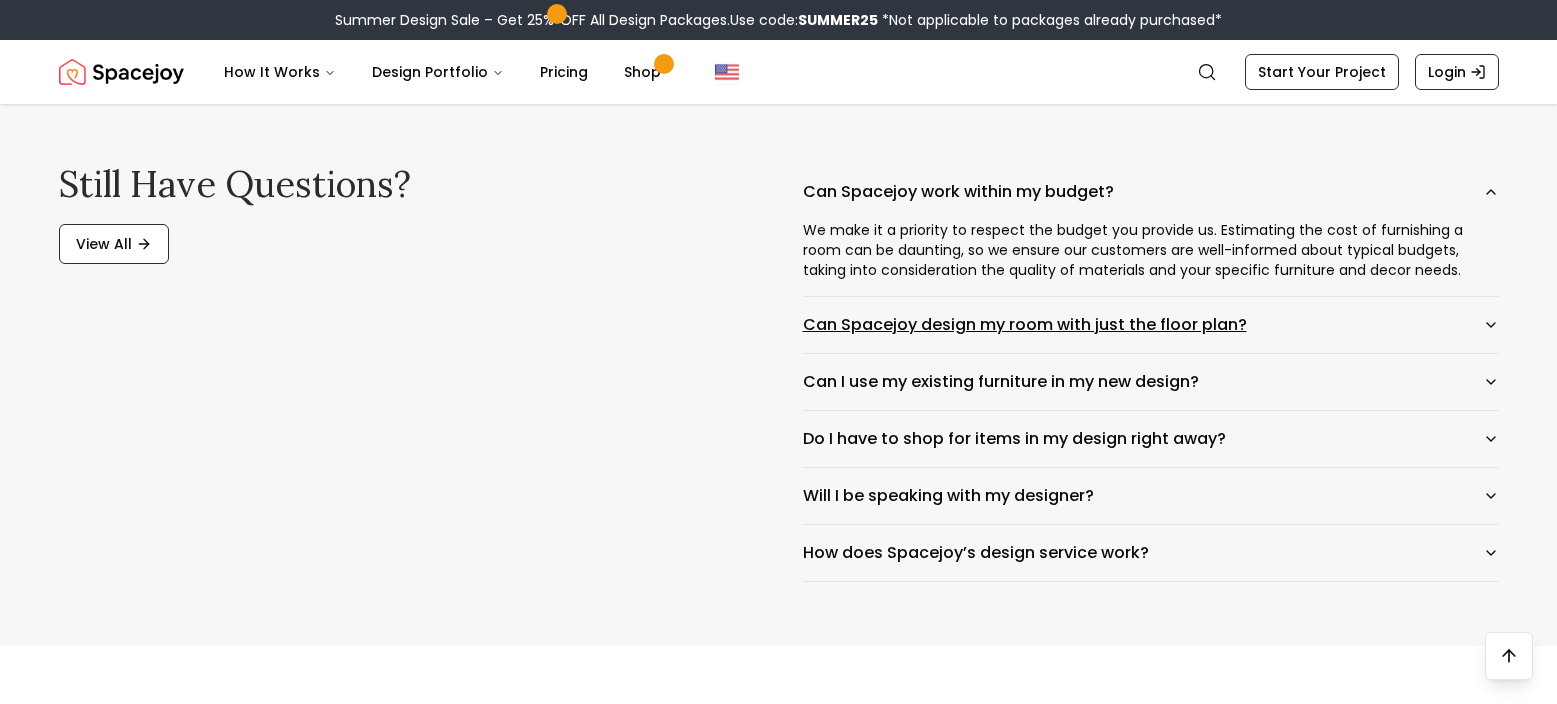 scroll, scrollTop: 3275, scrollLeft: 0, axis: vertical 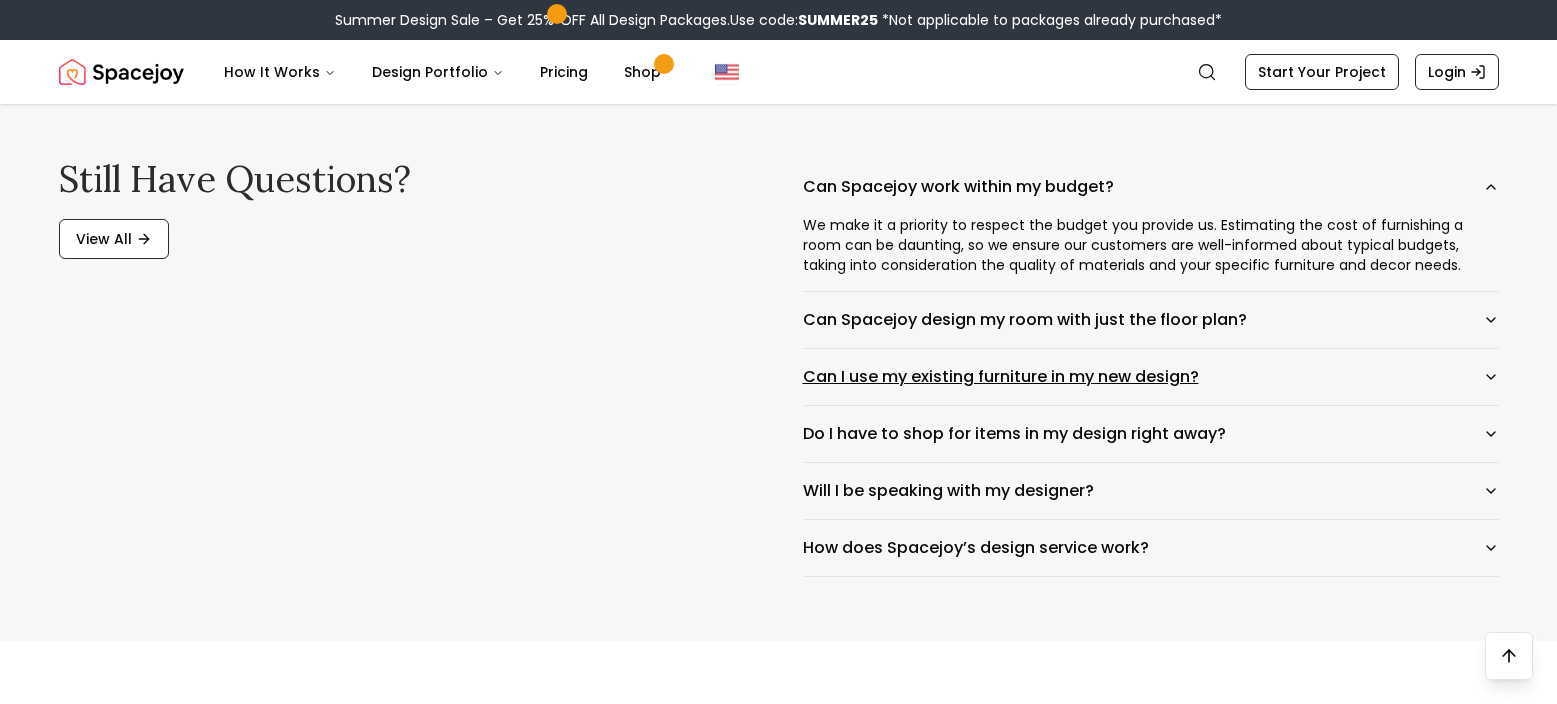 click on "Can I use my existing furniture in my new design?" at bounding box center (1151, 377) 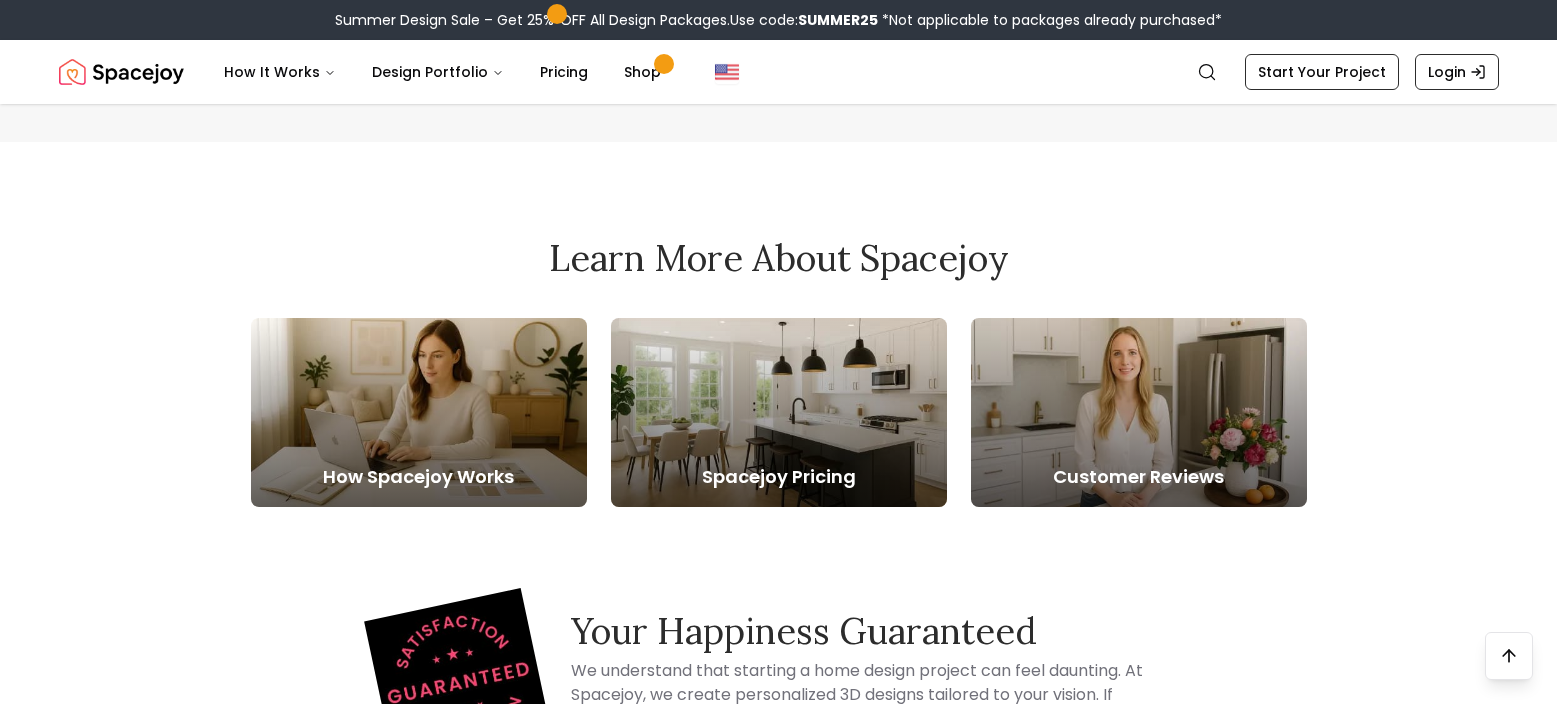 scroll, scrollTop: 3811, scrollLeft: 0, axis: vertical 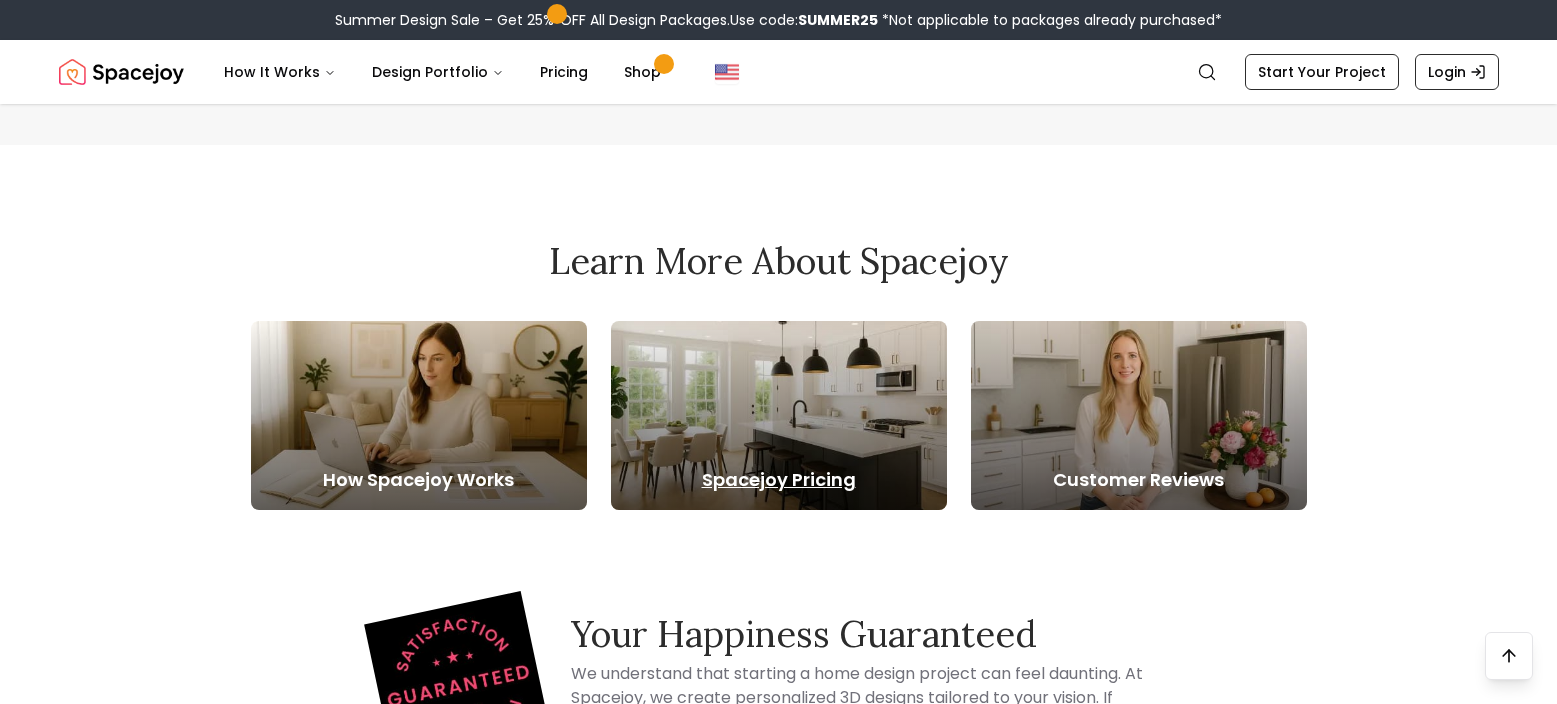 click on "Spacejoy Pricing" at bounding box center (779, 480) 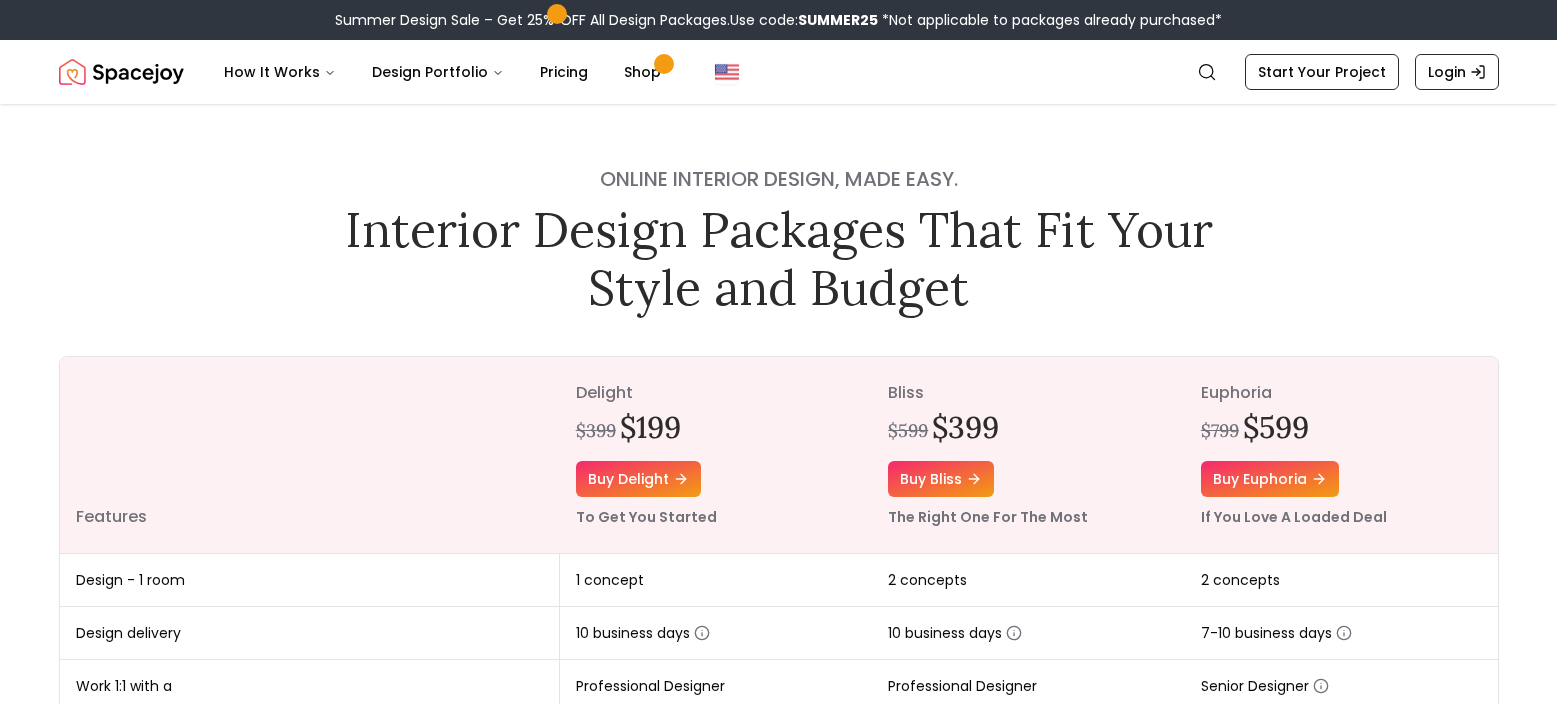 scroll, scrollTop: 0, scrollLeft: 0, axis: both 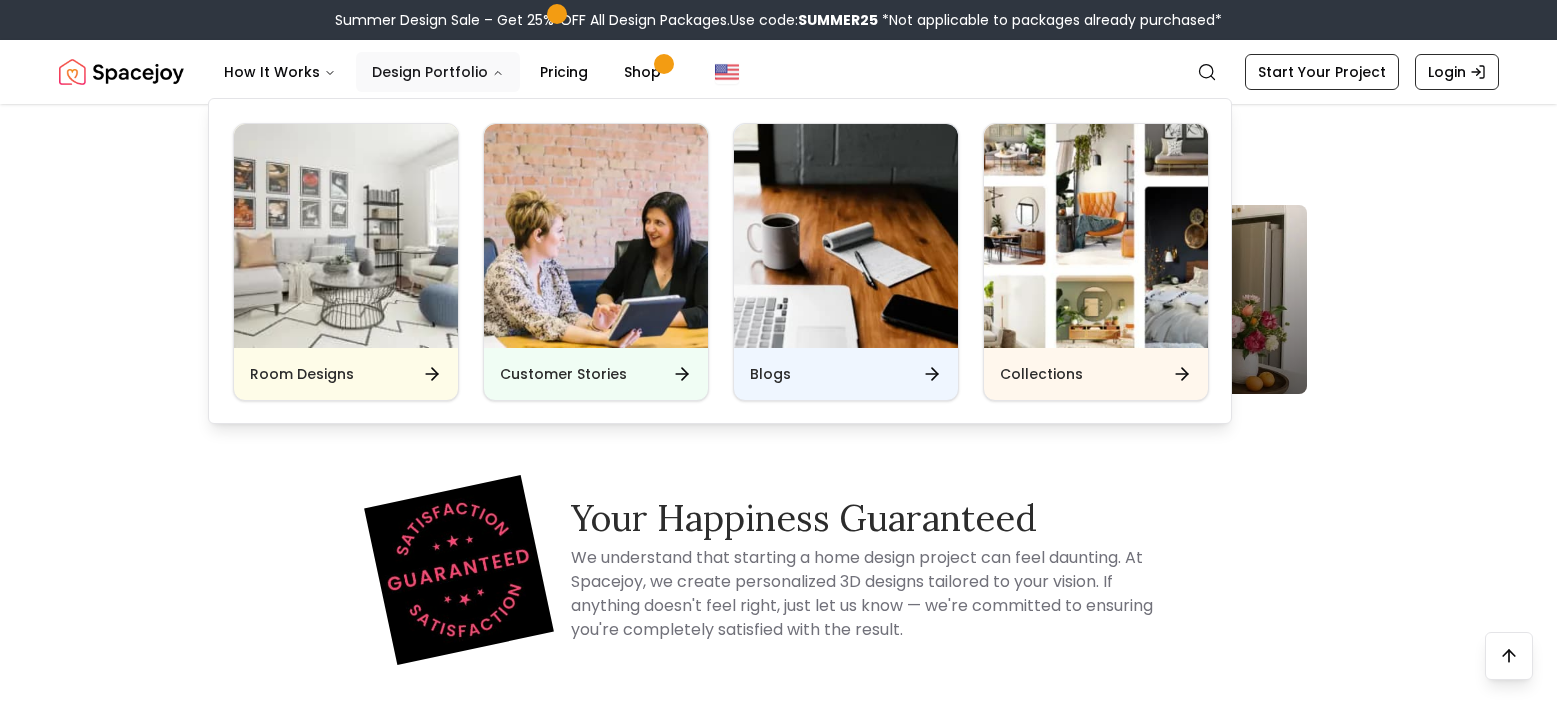 click on "Design Portfolio" at bounding box center [438, 72] 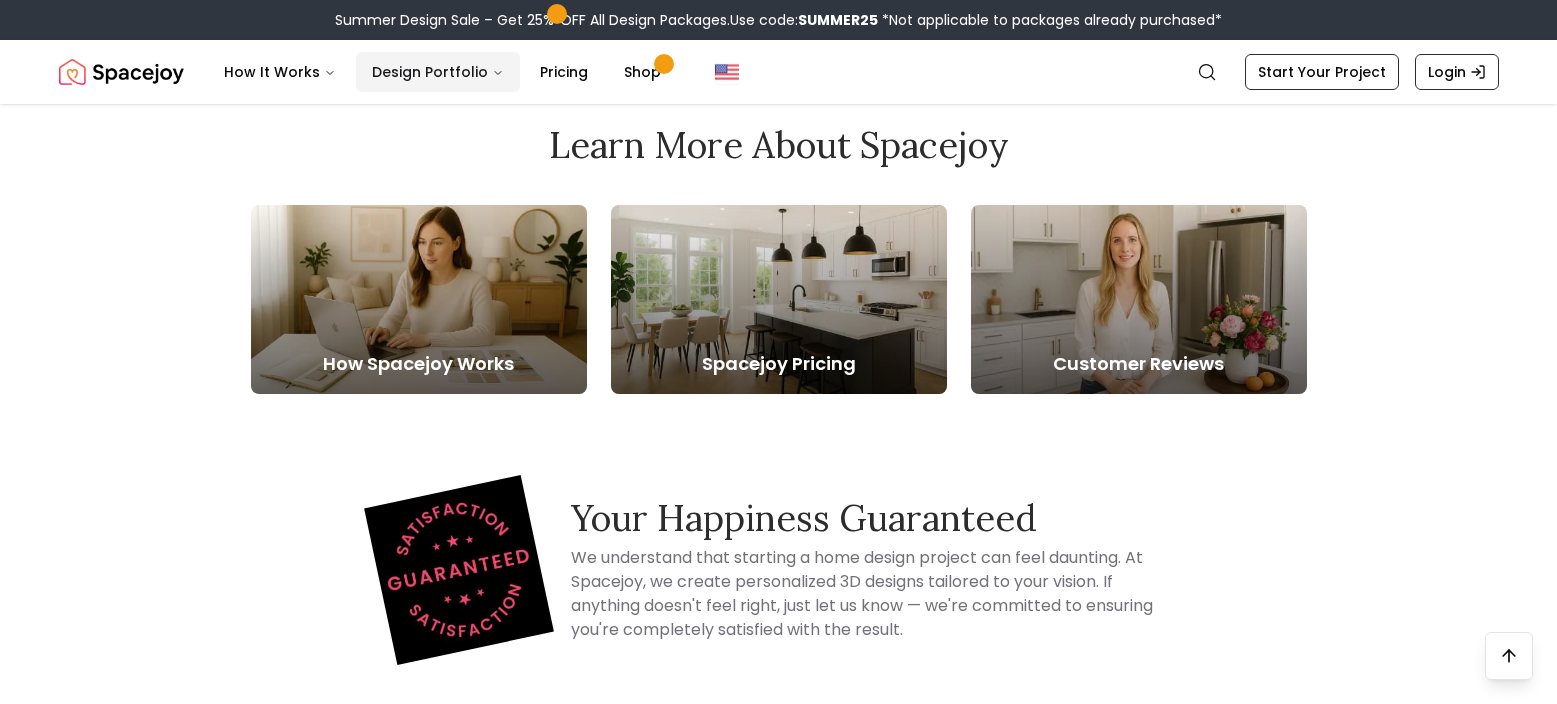 click 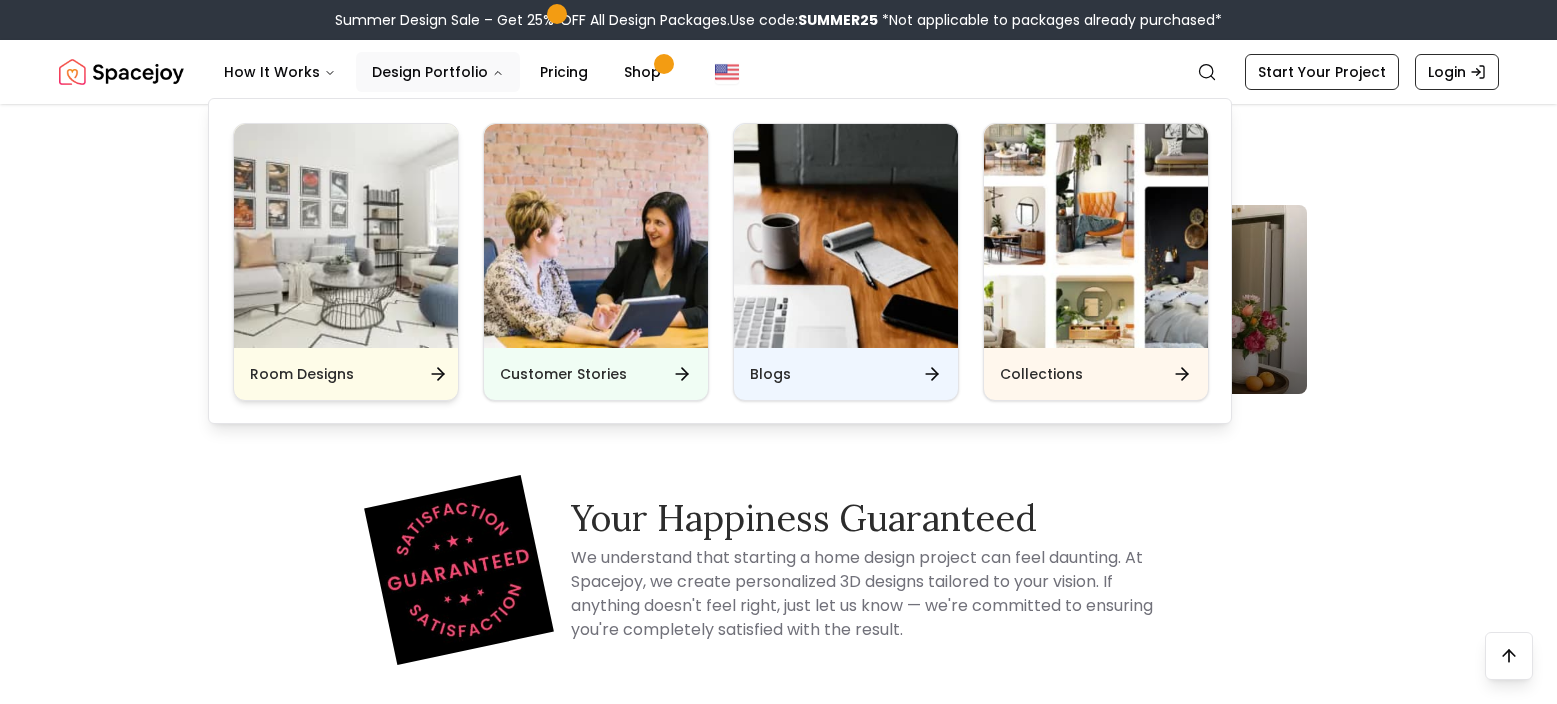 click at bounding box center [346, 236] 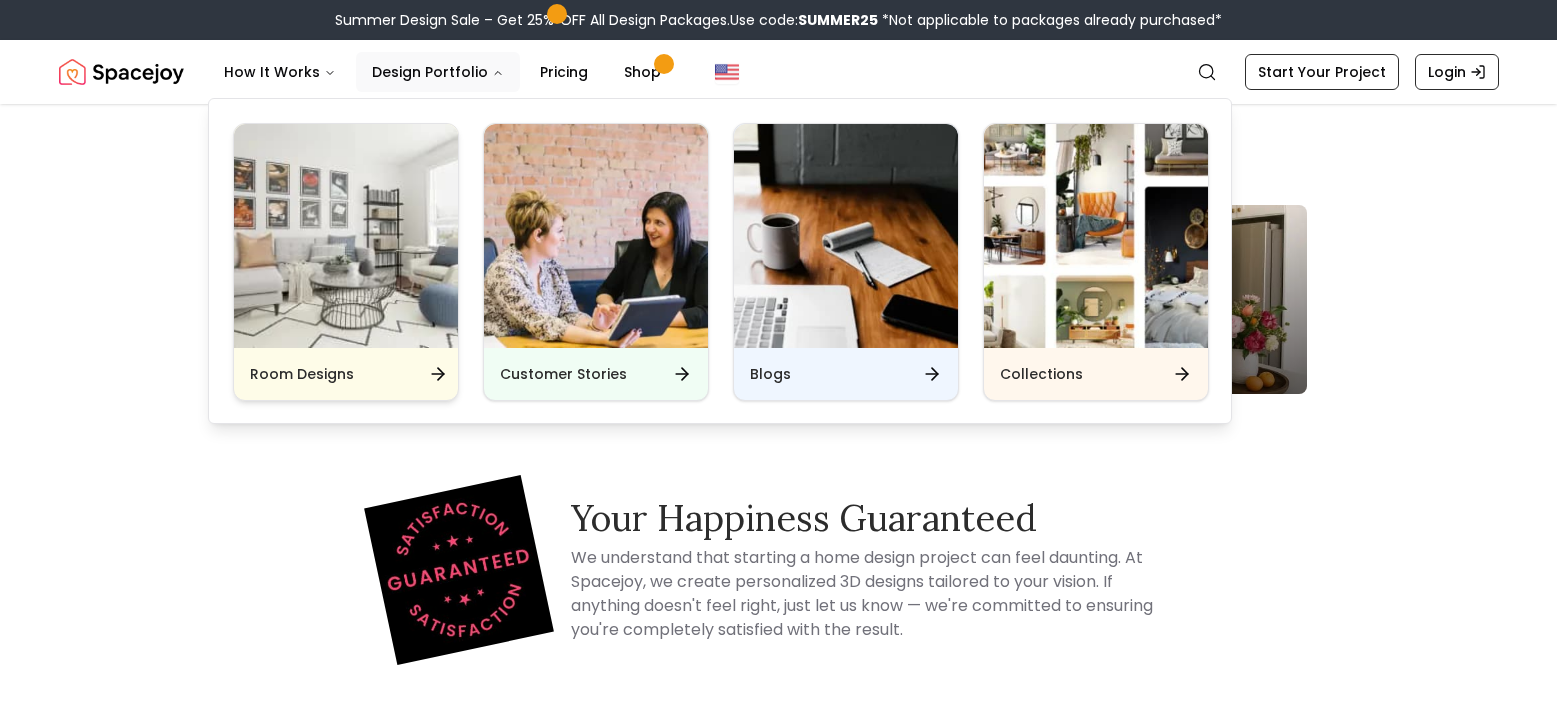 scroll, scrollTop: 0, scrollLeft: 0, axis: both 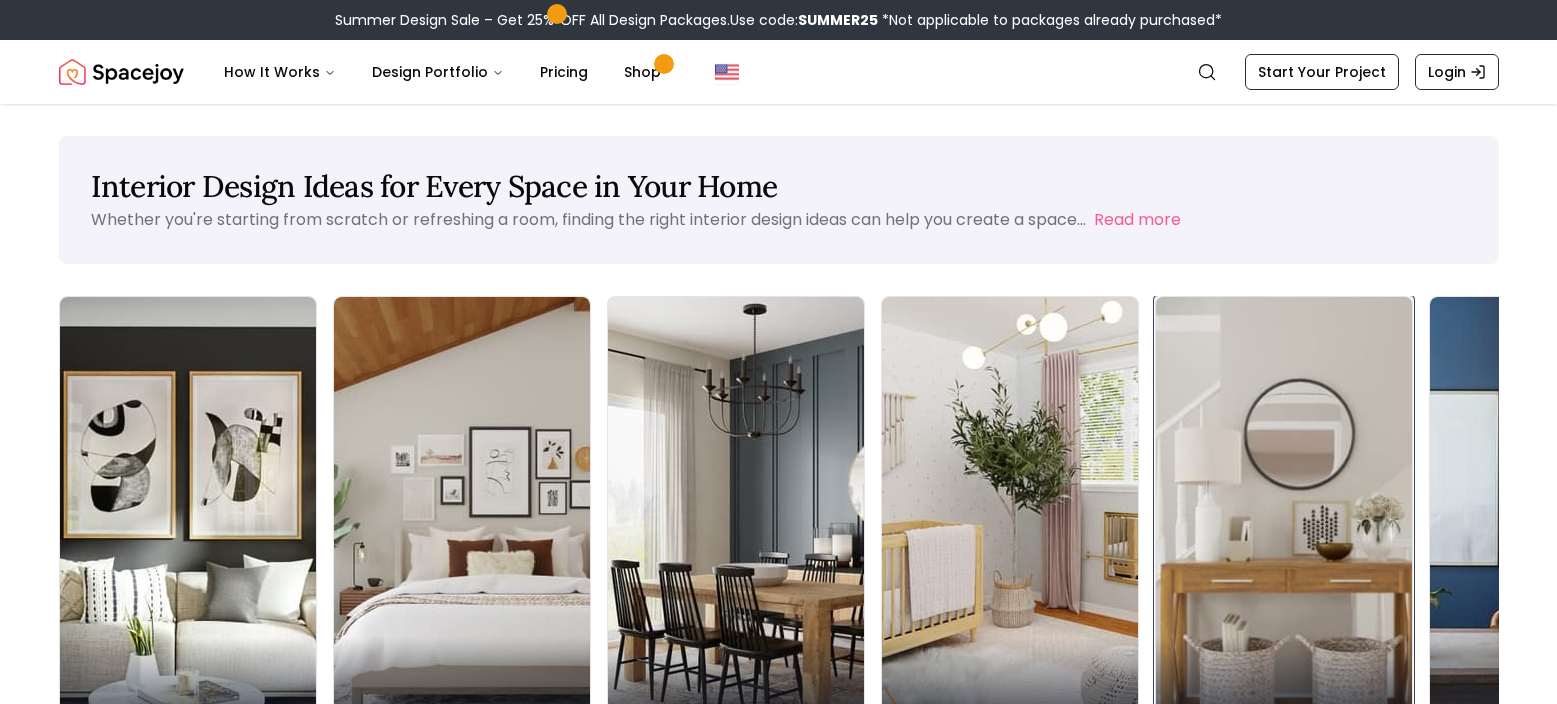 click on "Entryway" at bounding box center [1284, 693] 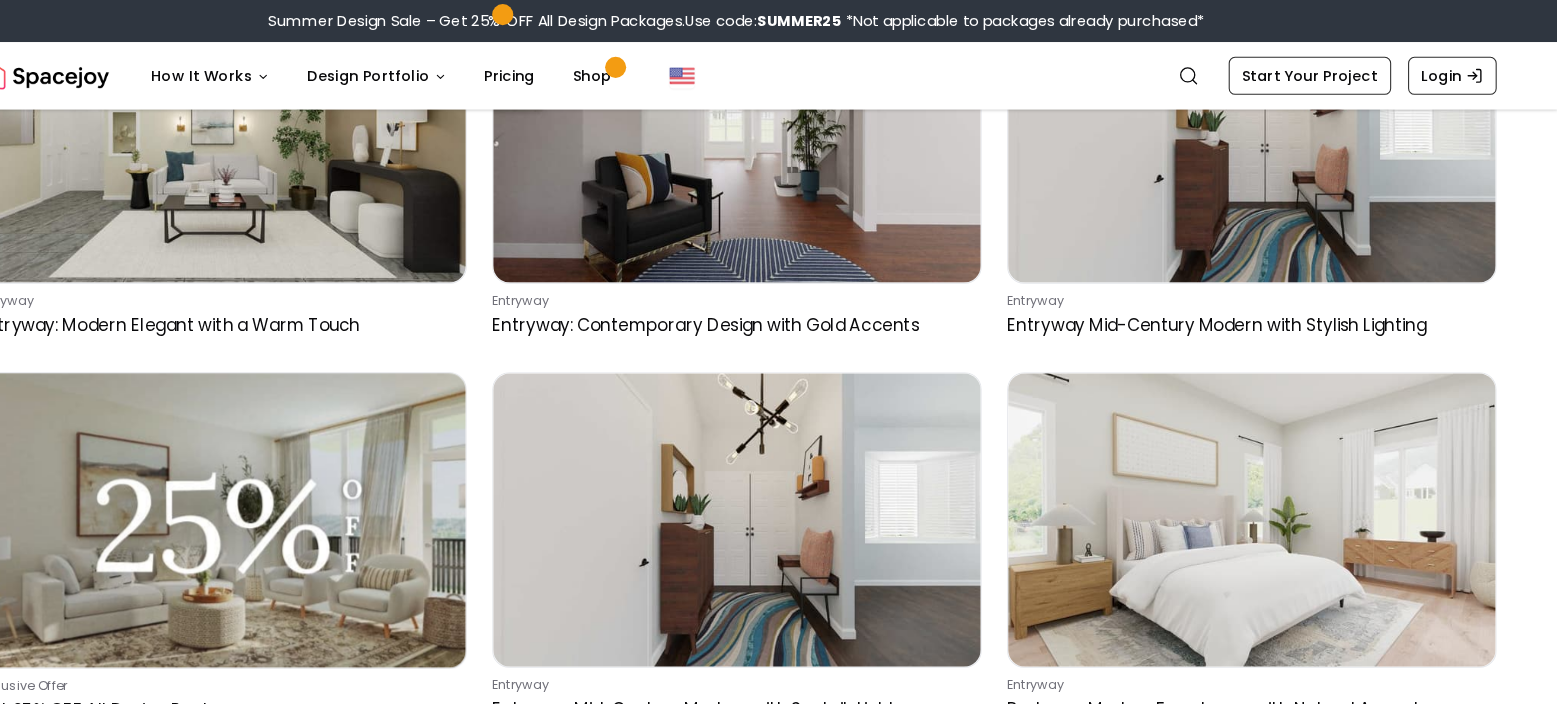 scroll, scrollTop: 0, scrollLeft: 0, axis: both 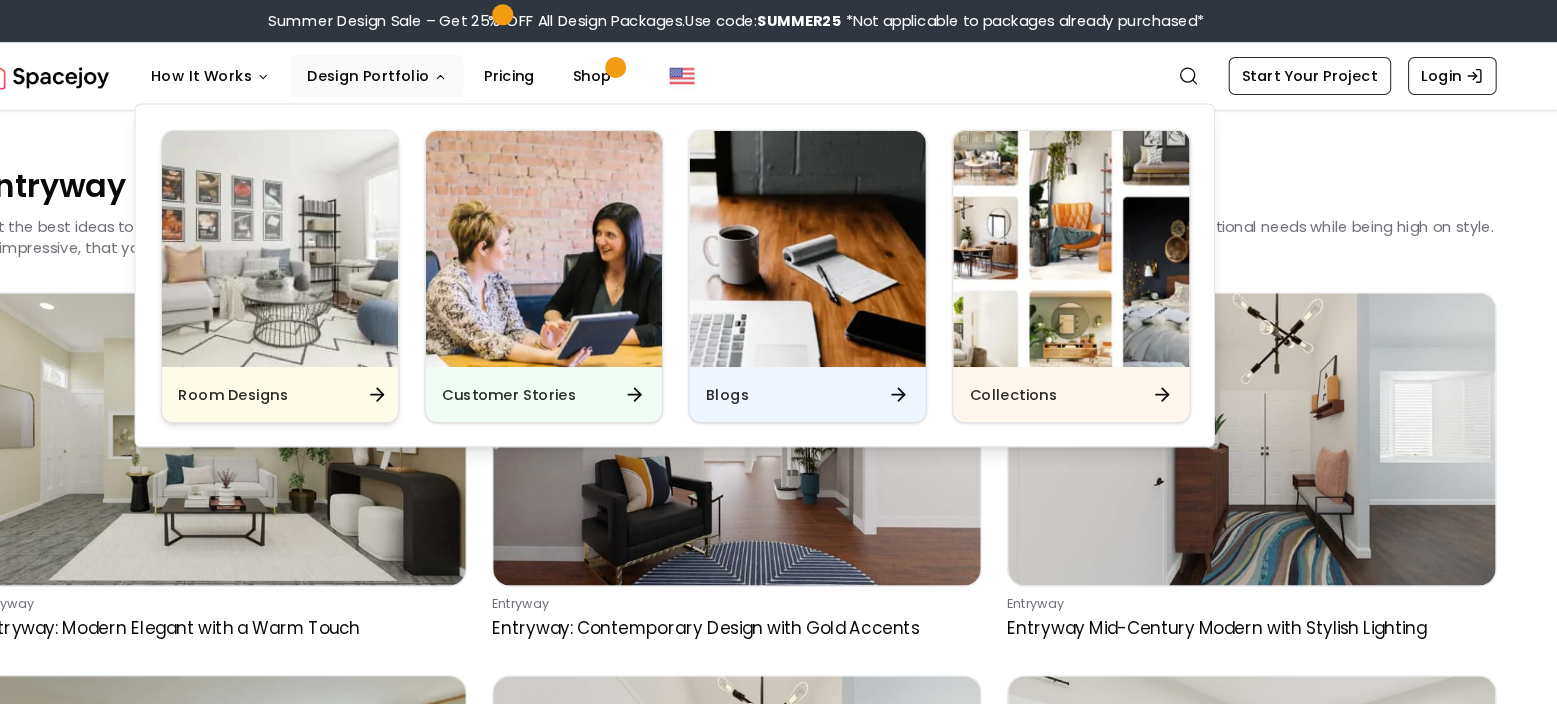 click 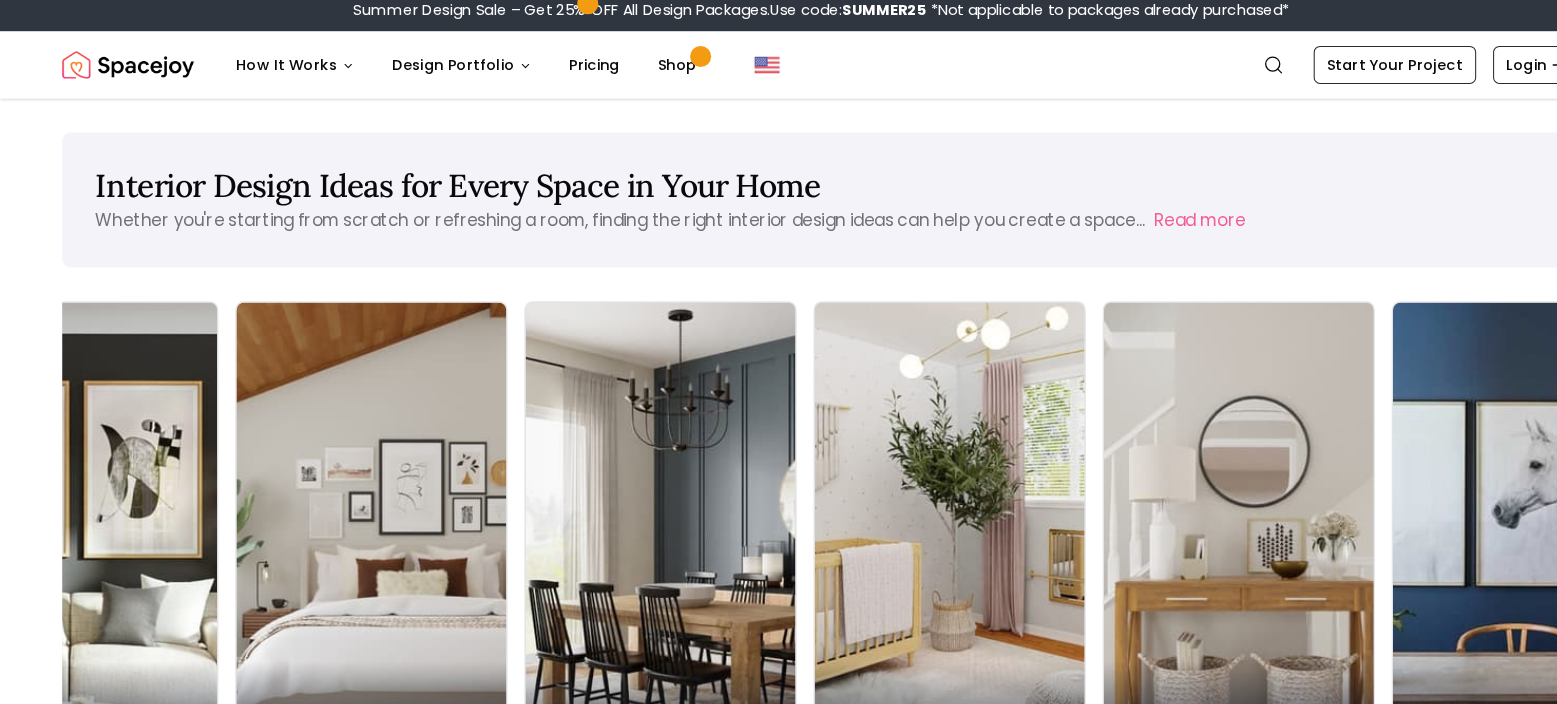 scroll, scrollTop: 0, scrollLeft: 0, axis: both 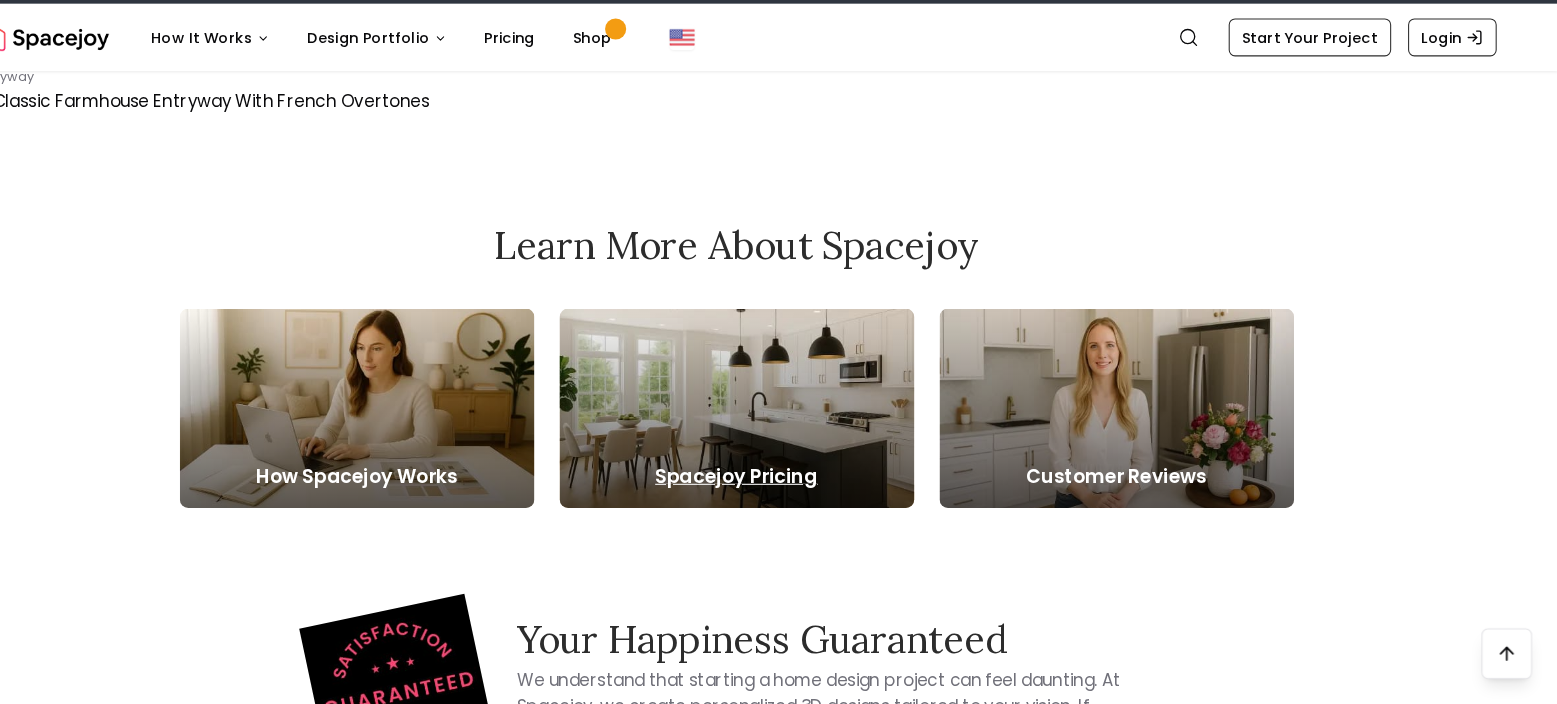 click on "Spacejoy Pricing" at bounding box center (779, 488) 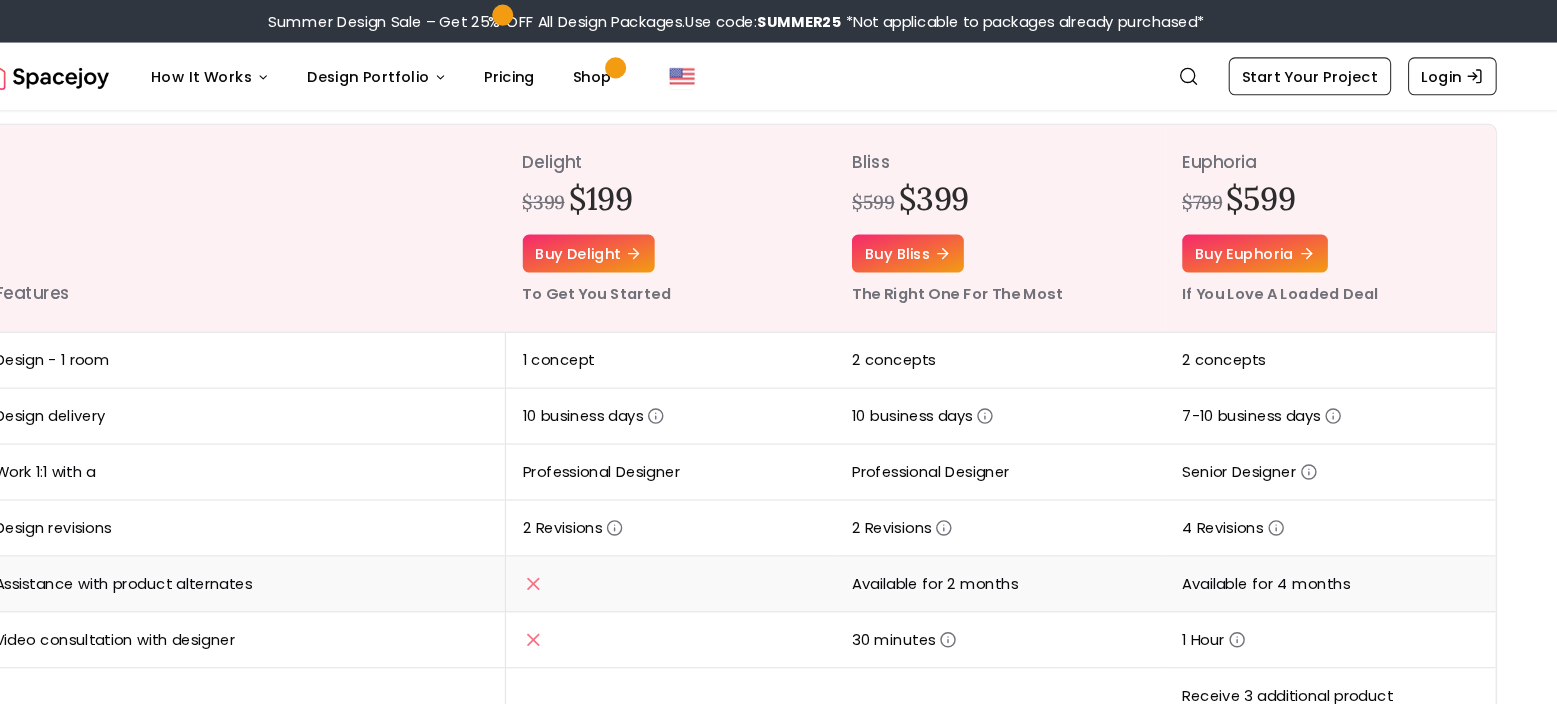 scroll, scrollTop: 0, scrollLeft: 0, axis: both 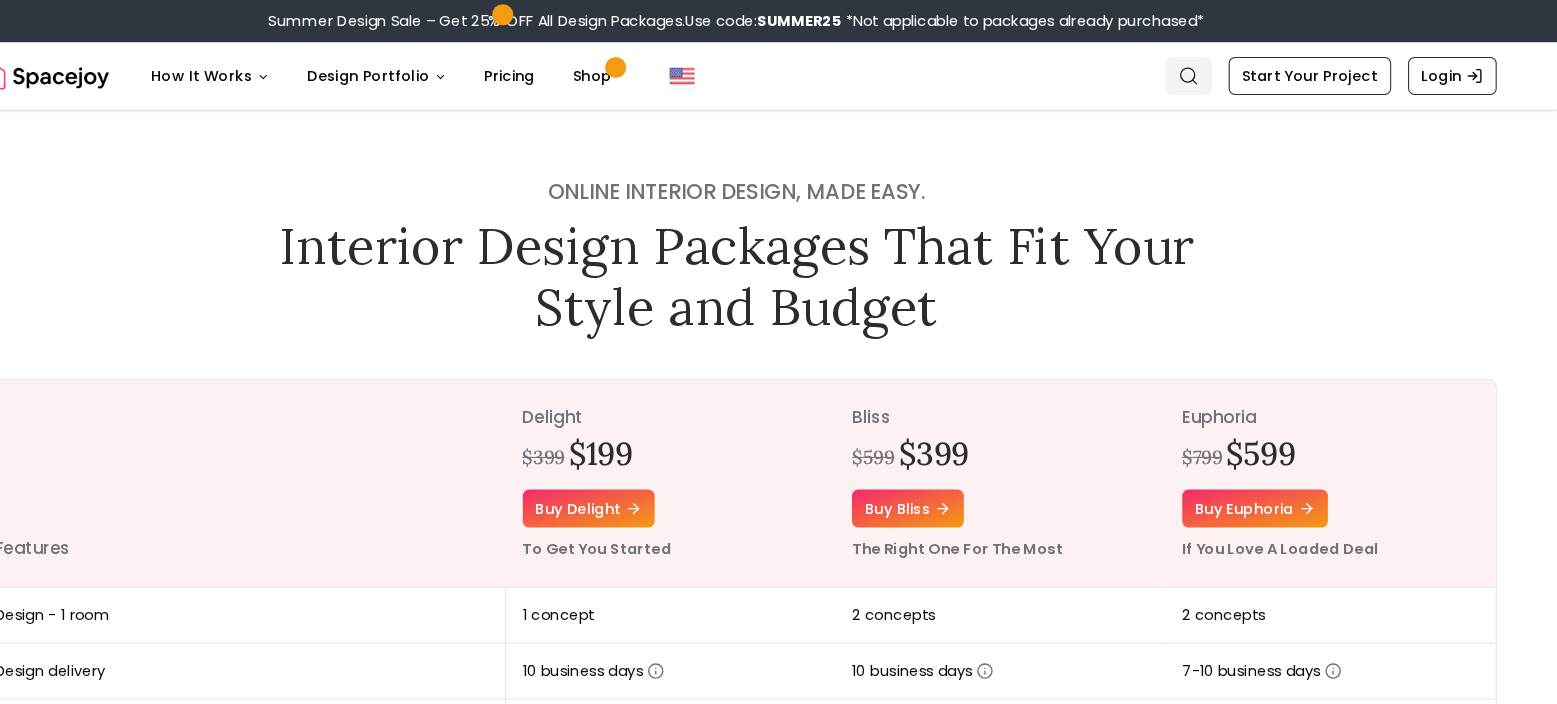 click 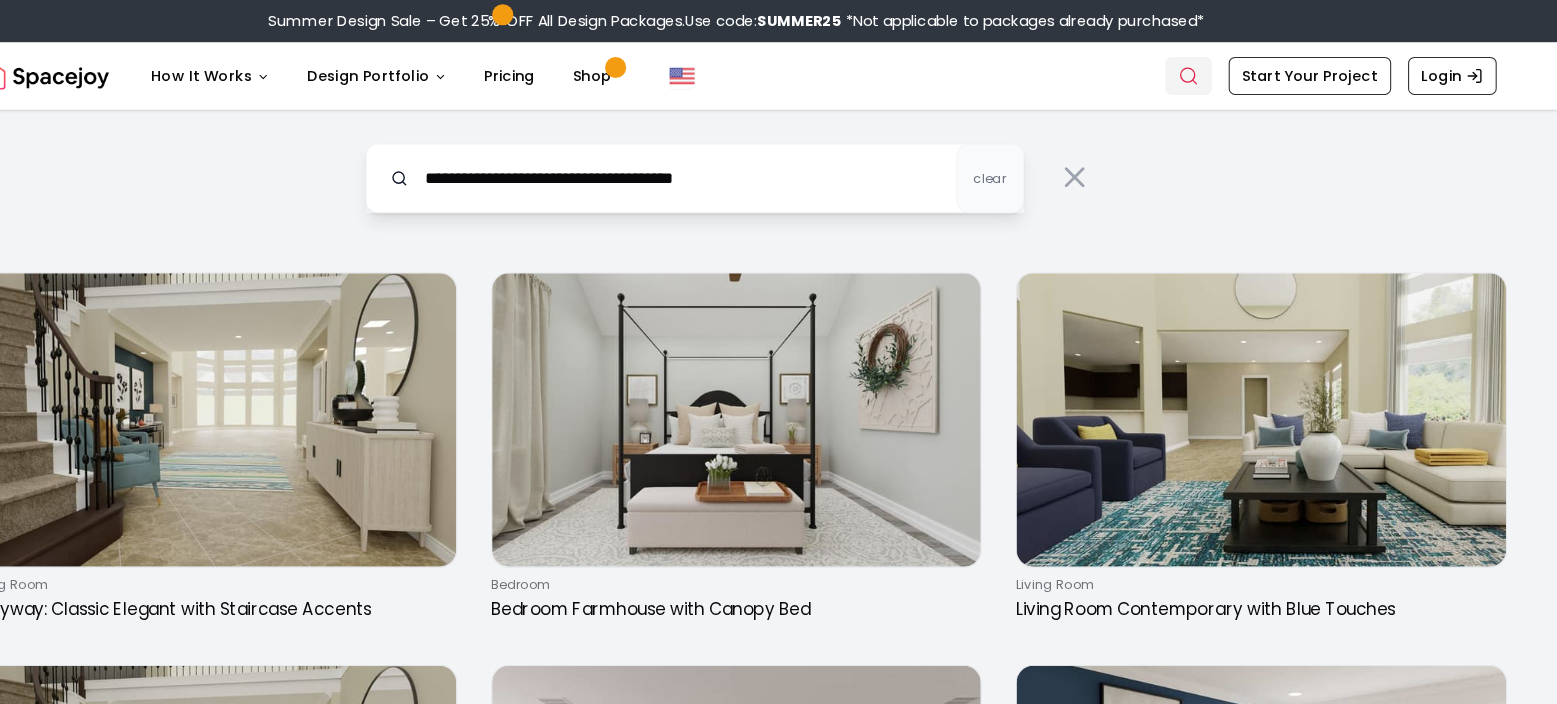 type on "**********" 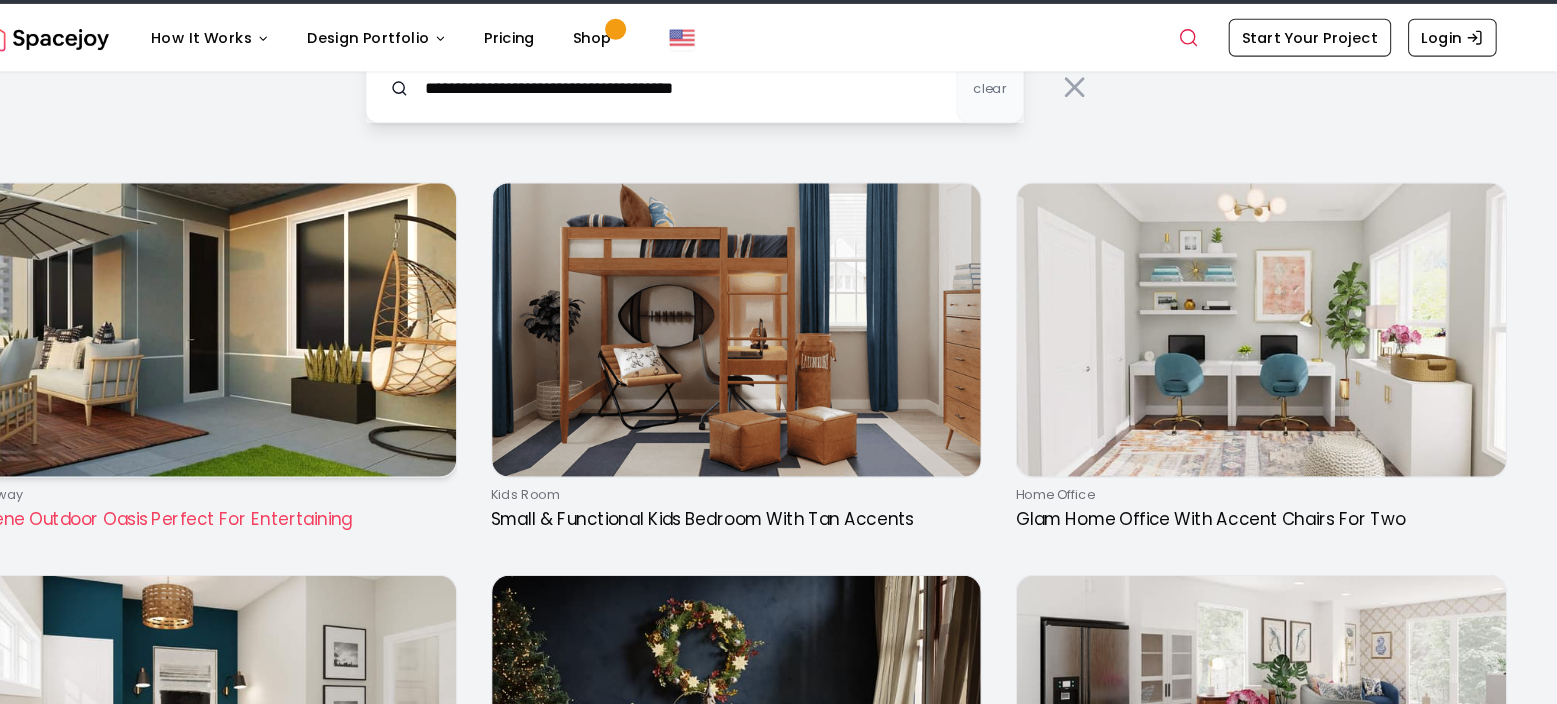 scroll, scrollTop: 57, scrollLeft: 0, axis: vertical 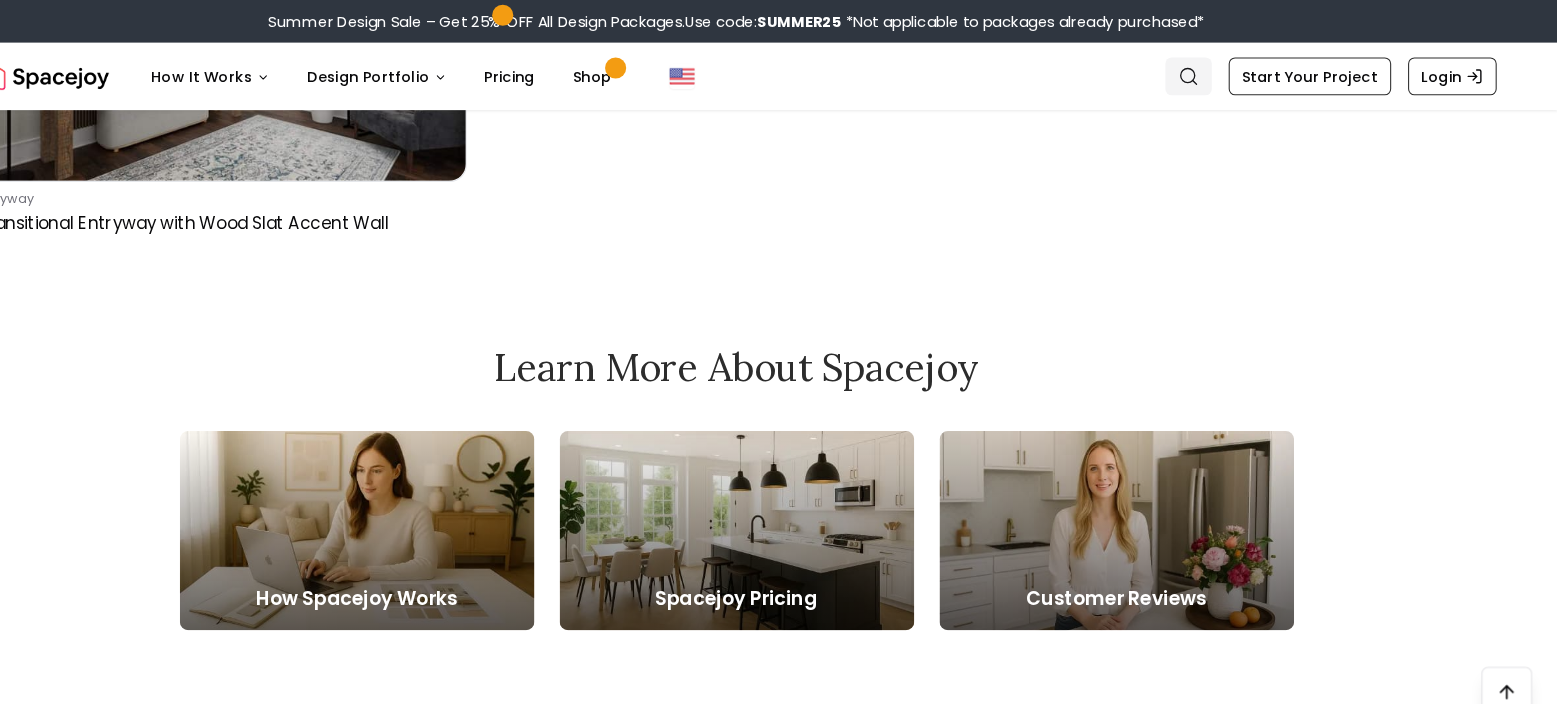 click 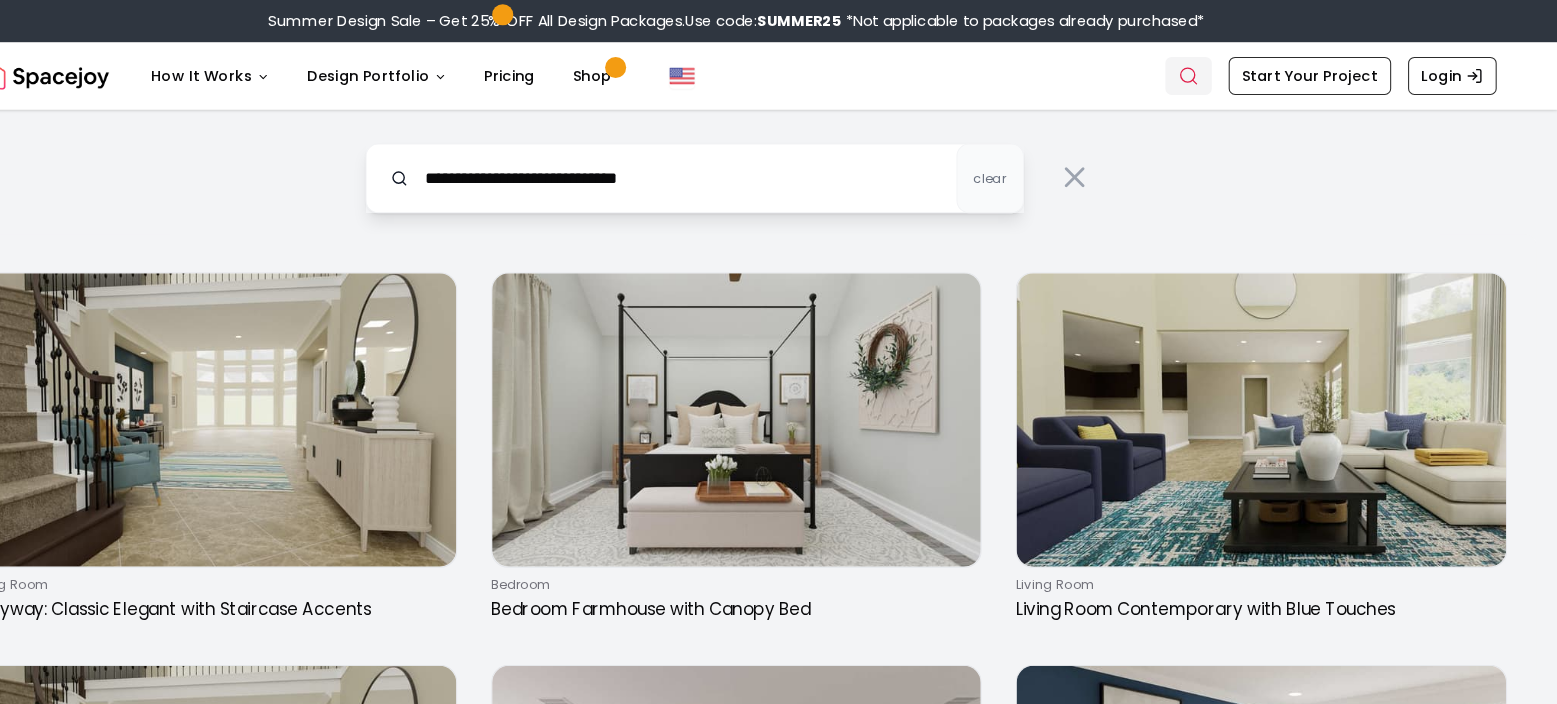 type on "**********" 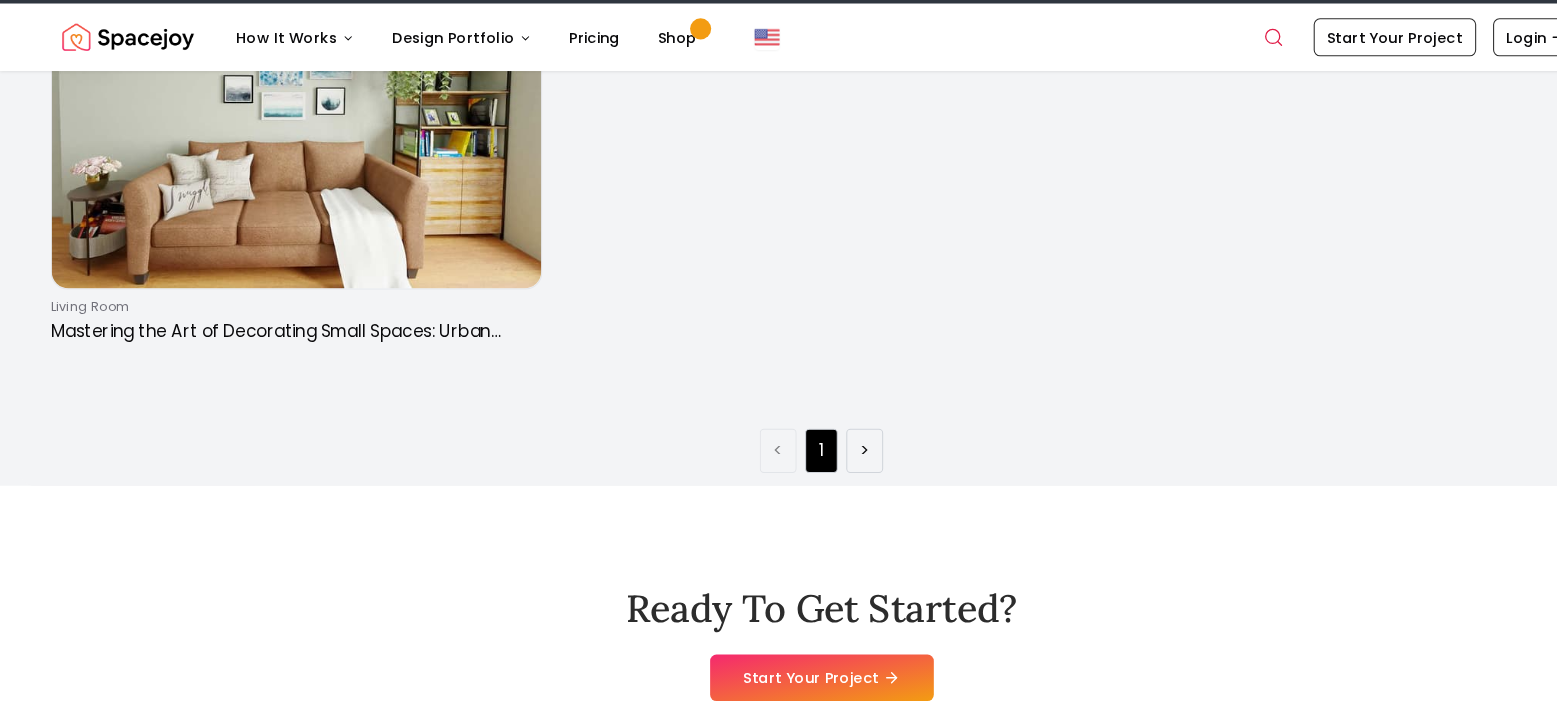scroll, scrollTop: 2839, scrollLeft: 0, axis: vertical 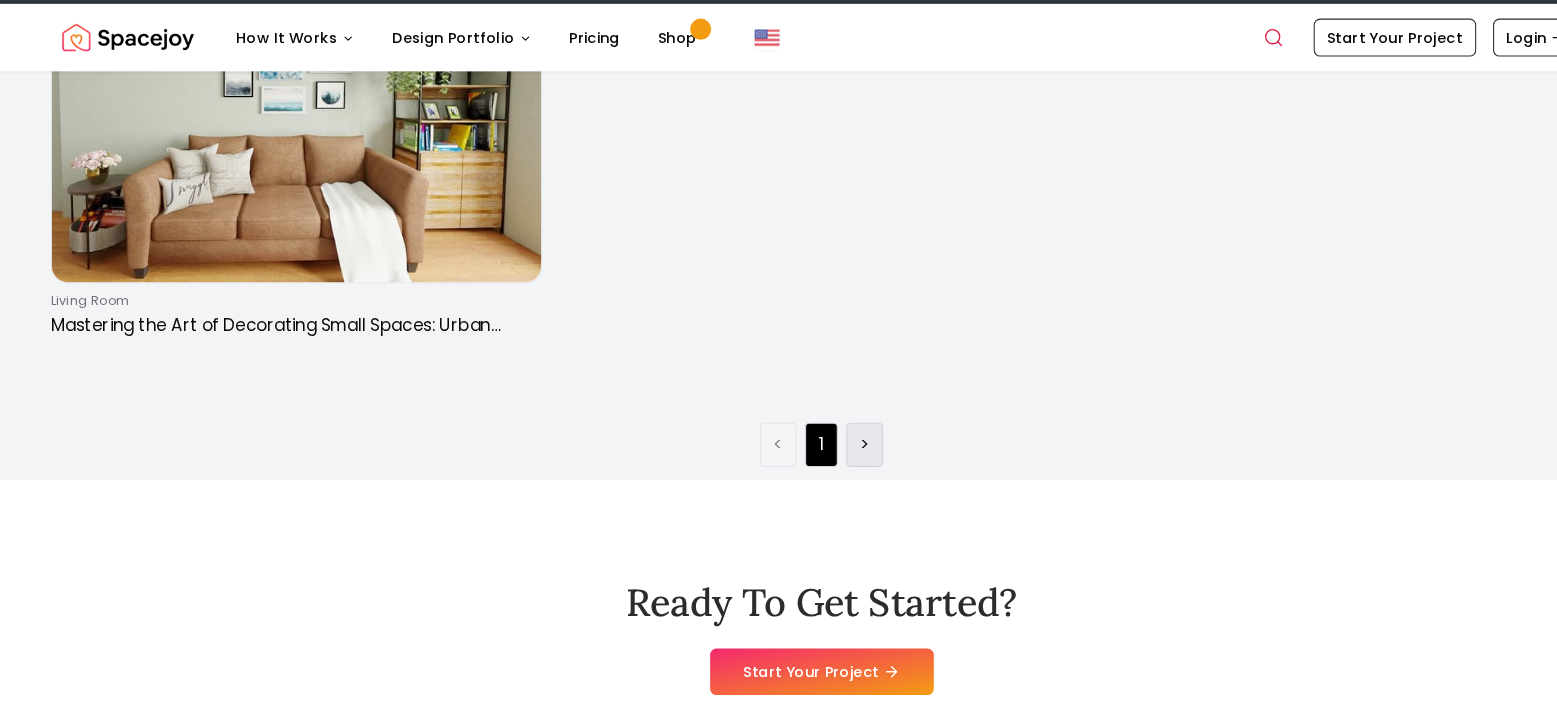 click on ">" at bounding box center [819, 458] 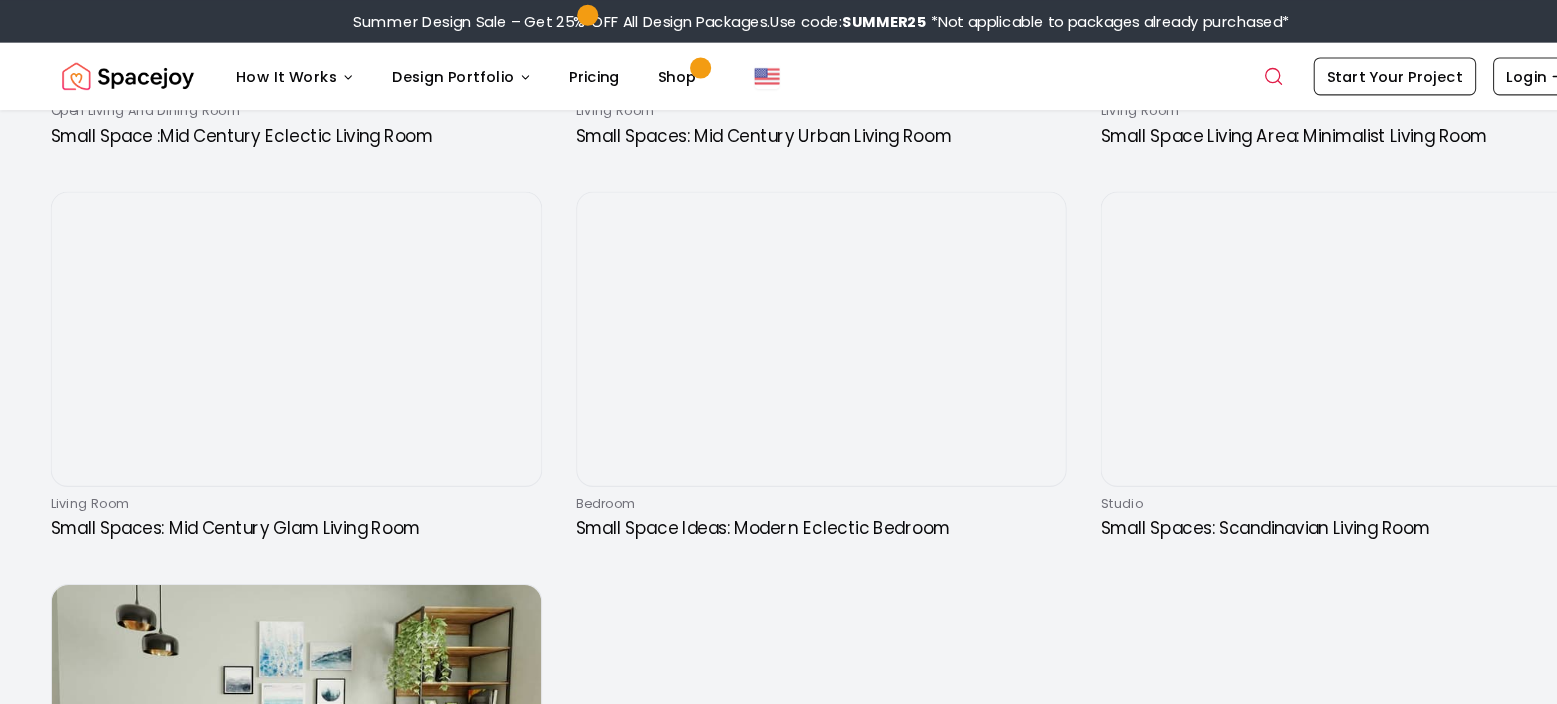 scroll, scrollTop: 2309, scrollLeft: 0, axis: vertical 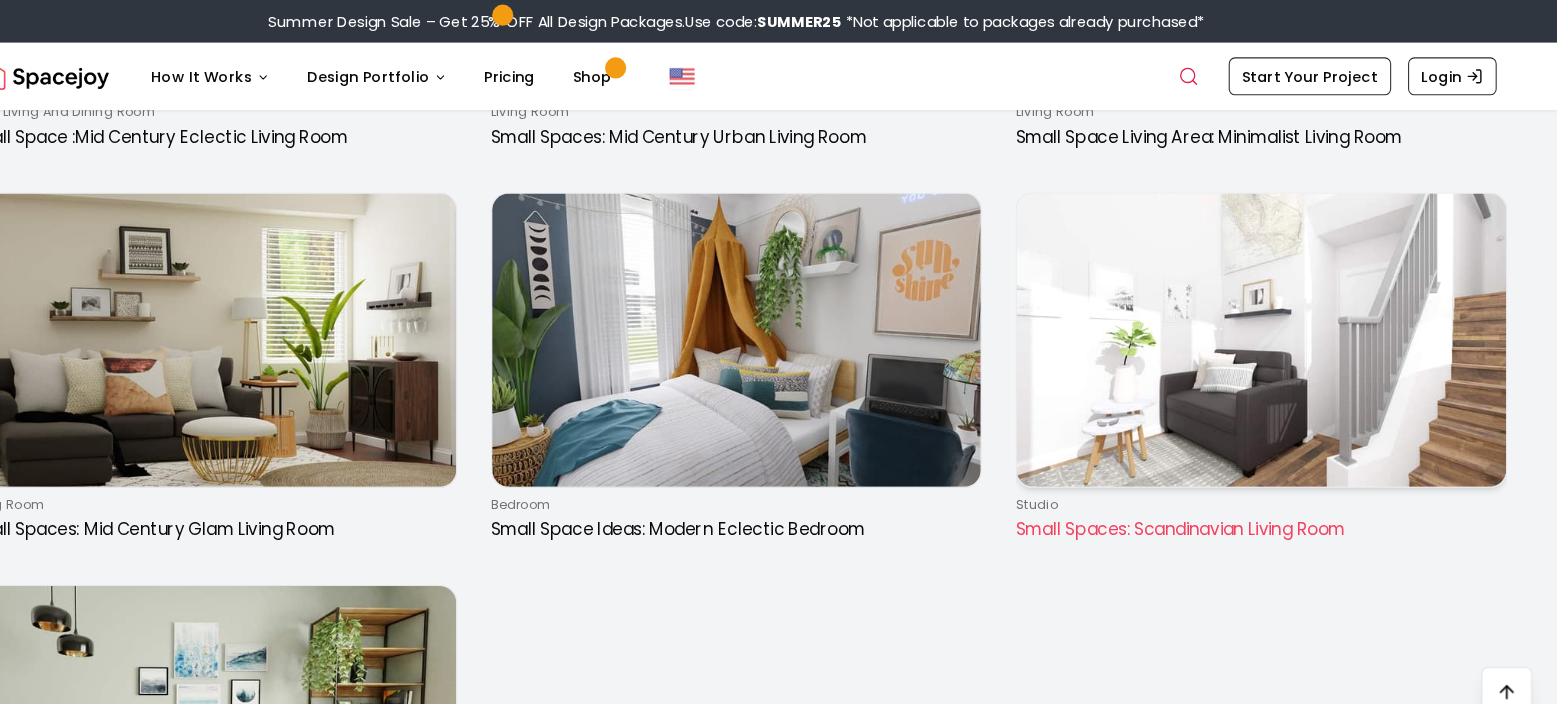 click at bounding box center [1276, 322] 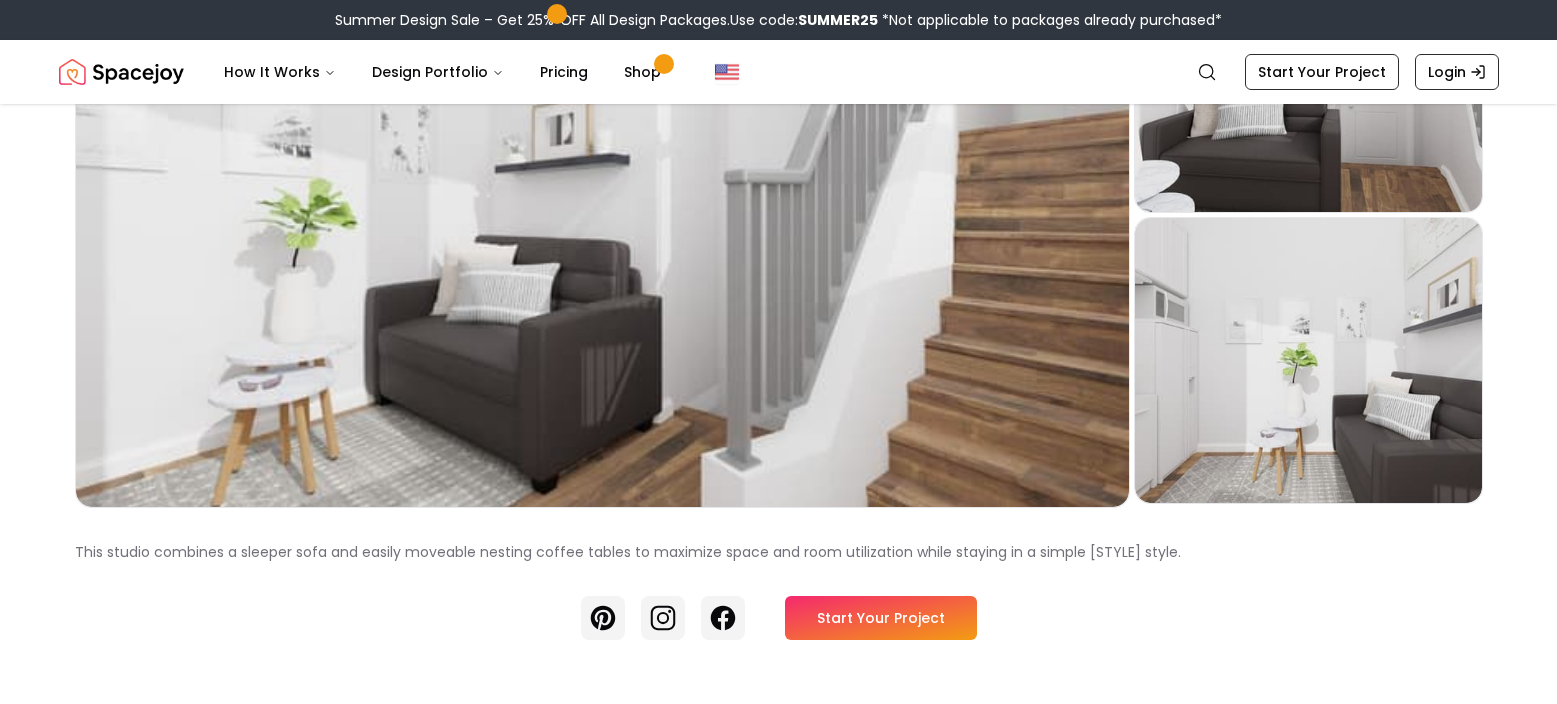 scroll, scrollTop: 0, scrollLeft: 0, axis: both 